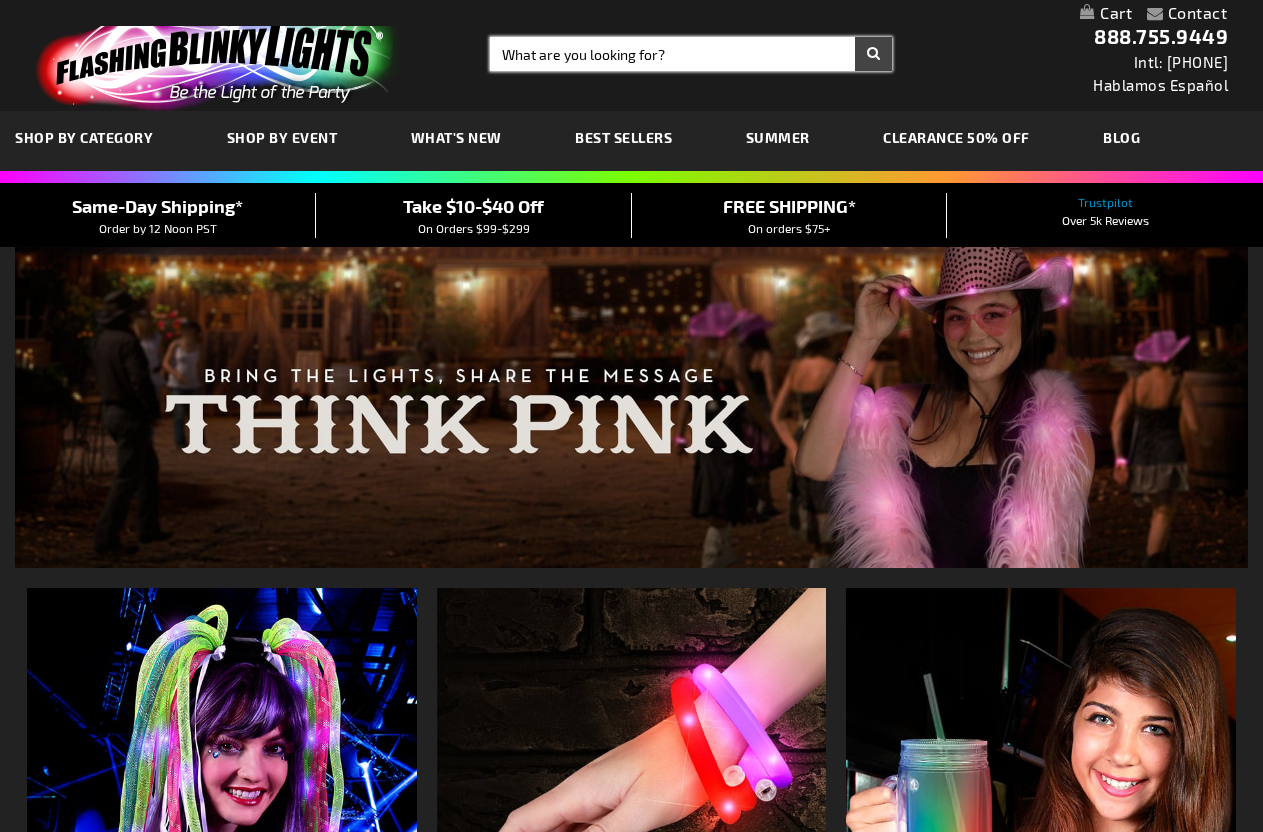 click on "Search" at bounding box center (691, 54) 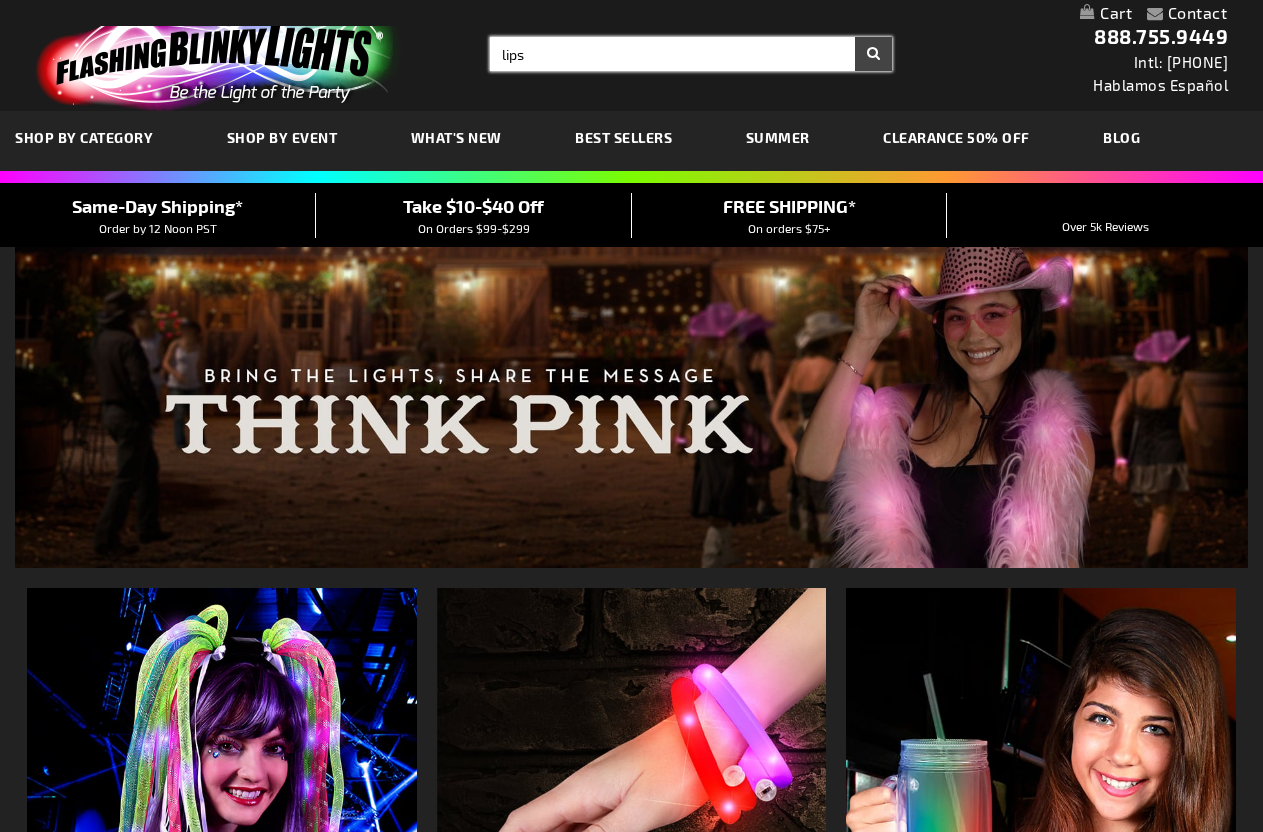 scroll, scrollTop: 0, scrollLeft: 0, axis: both 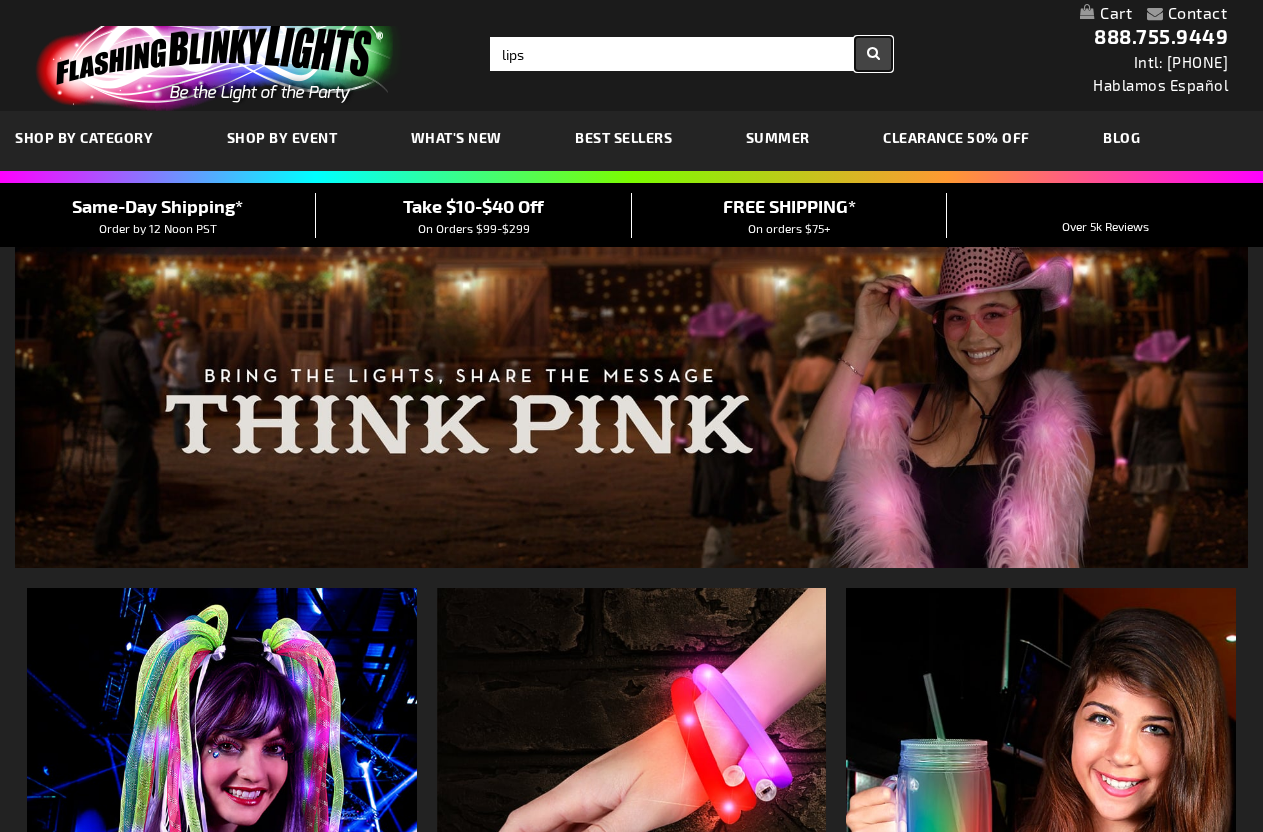 click on "Search" at bounding box center [873, 54] 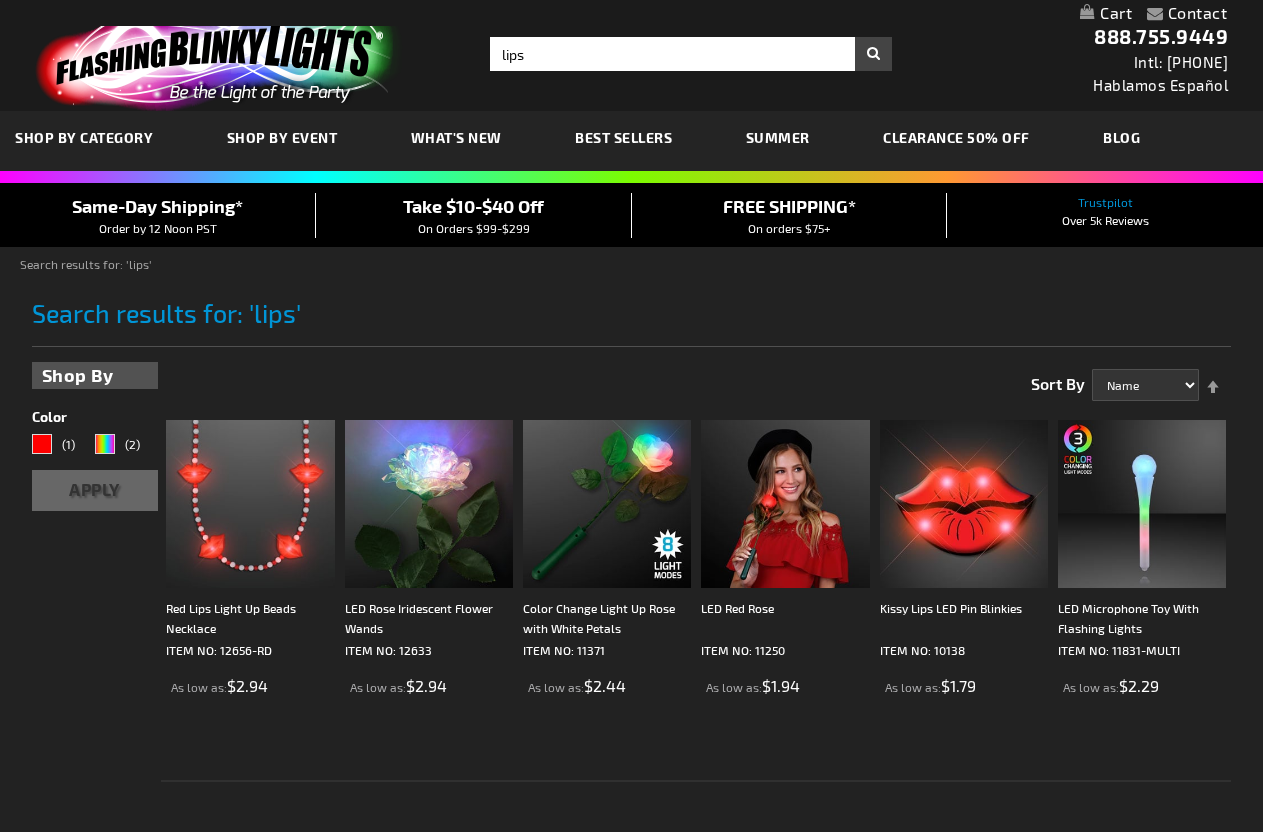 scroll, scrollTop: 0, scrollLeft: 0, axis: both 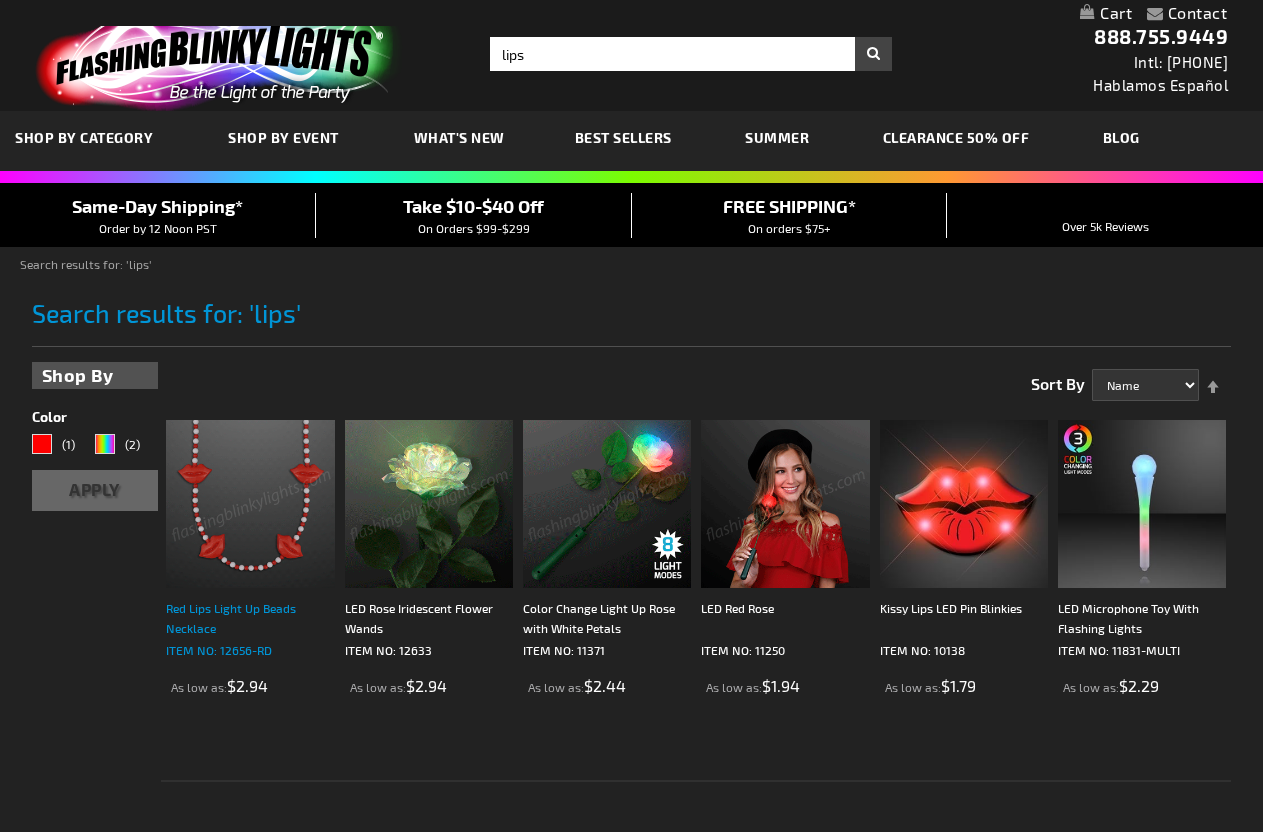 click on "Red Lips Light Up Beads Necklace" at bounding box center (250, 618) 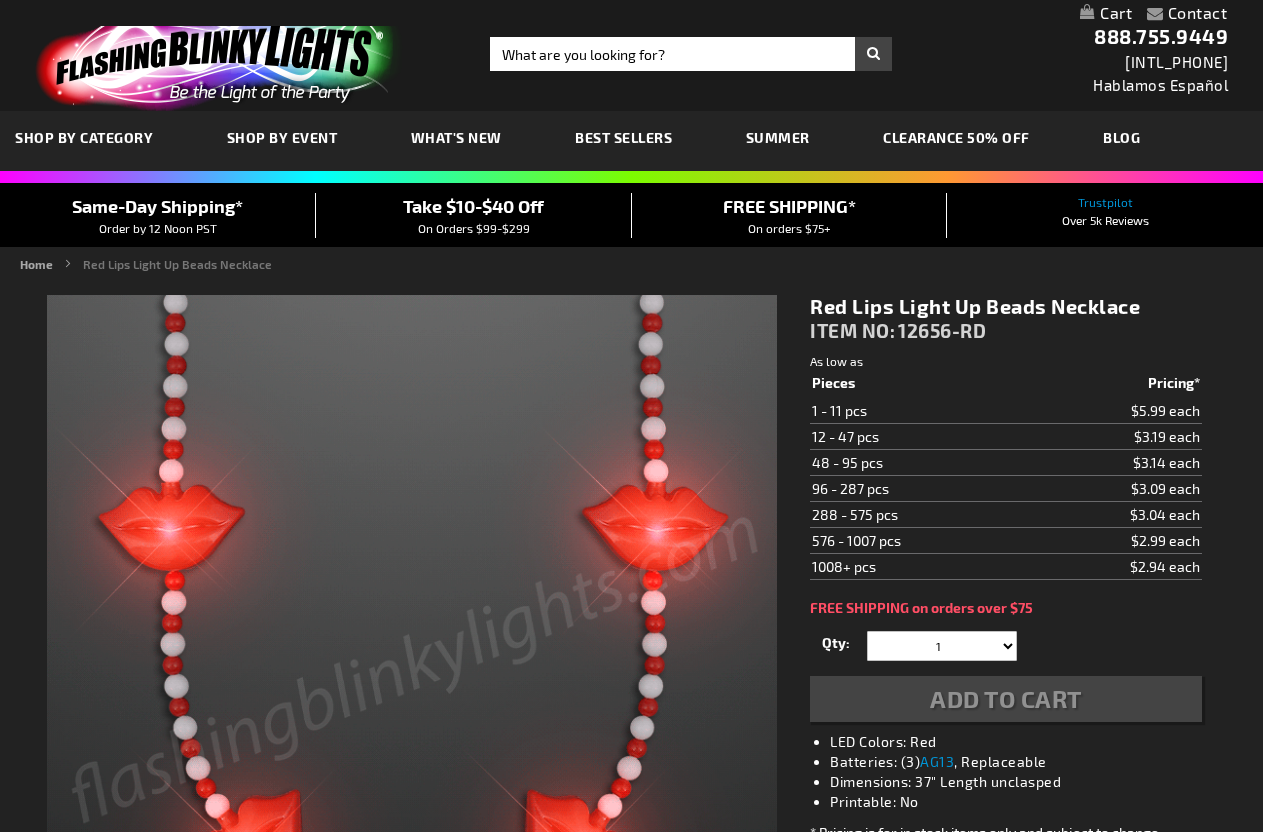 scroll, scrollTop: 0, scrollLeft: 0, axis: both 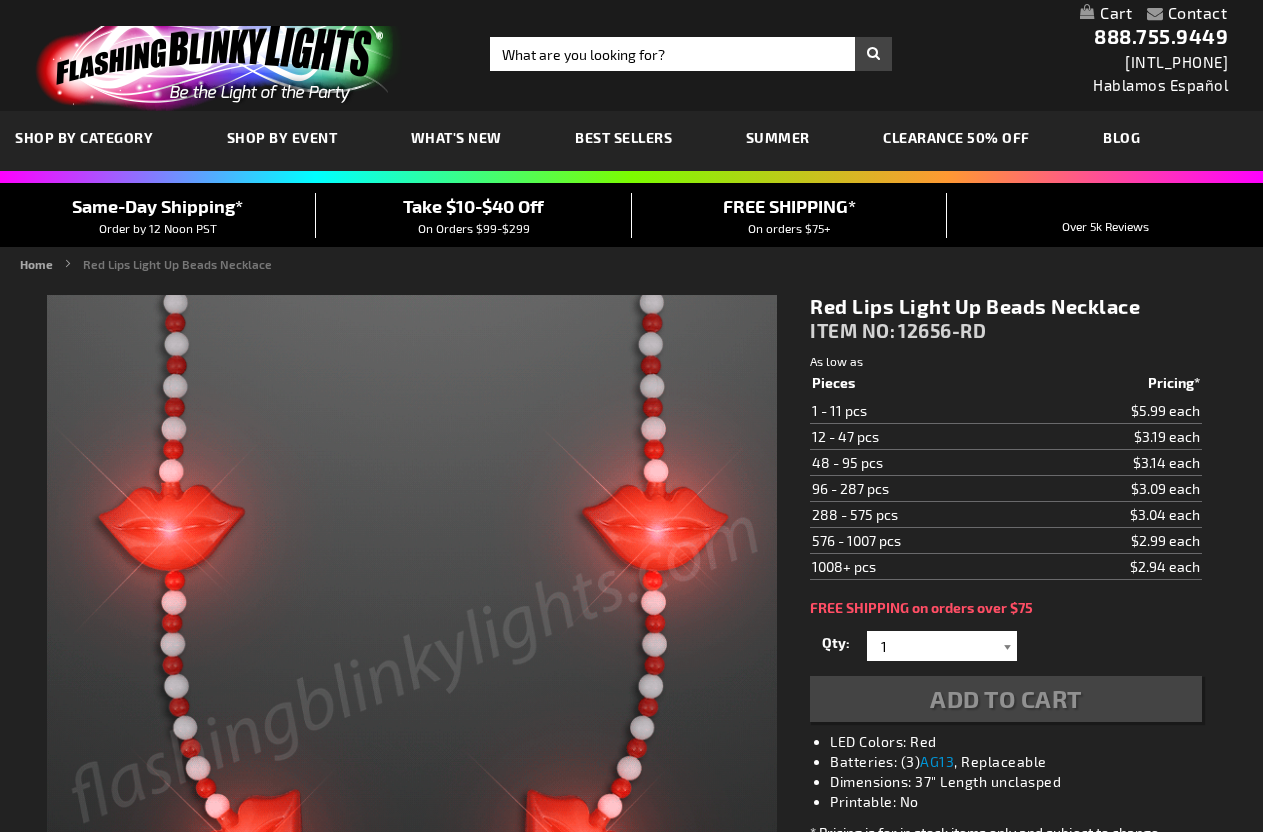 click at bounding box center (1007, 646) 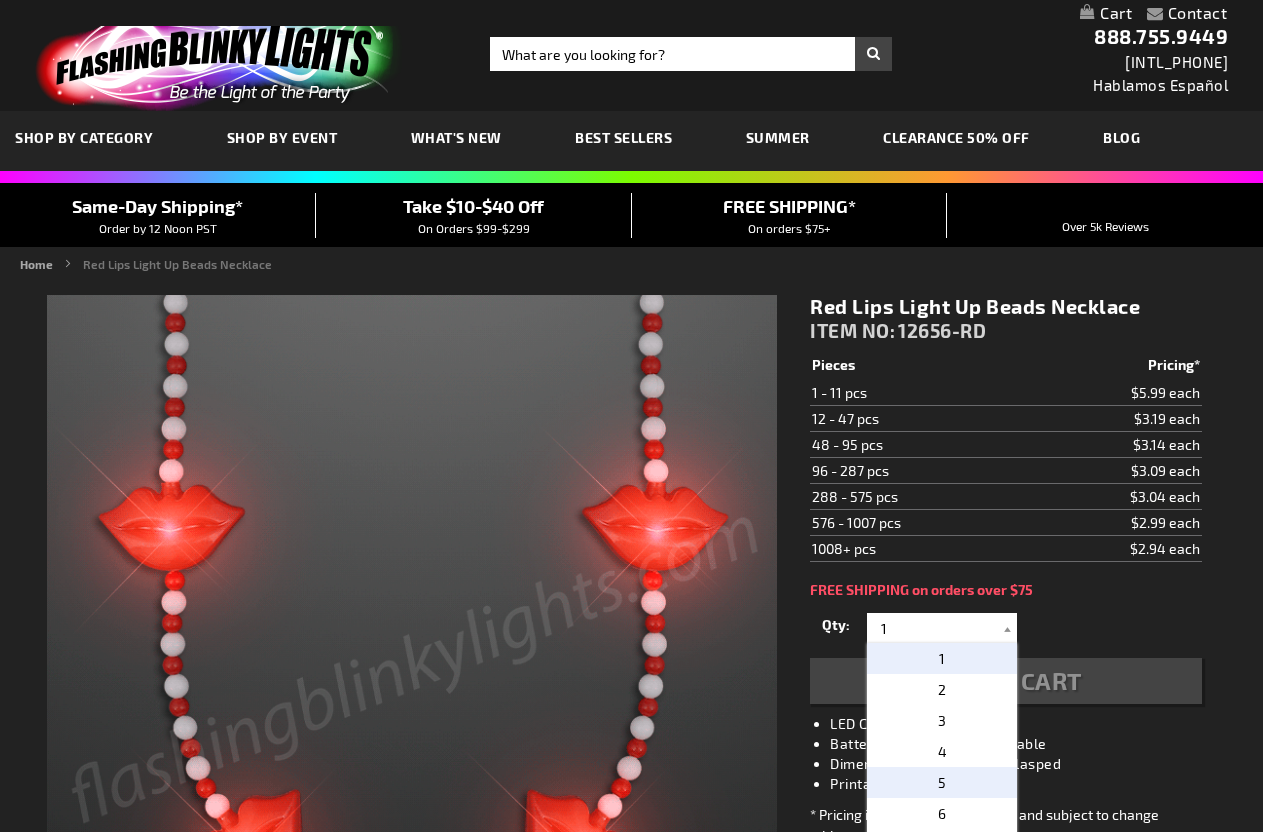 click on "5" at bounding box center (942, 782) 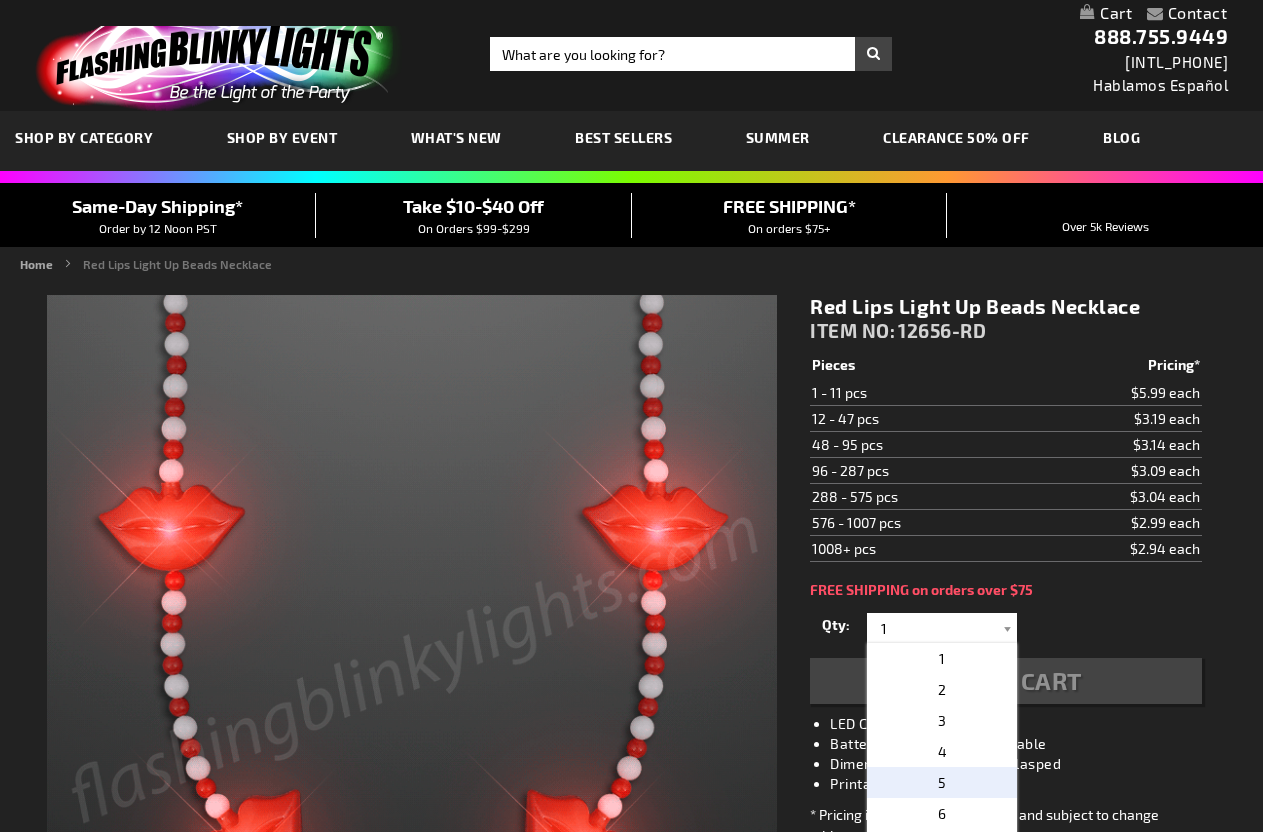 type on "5" 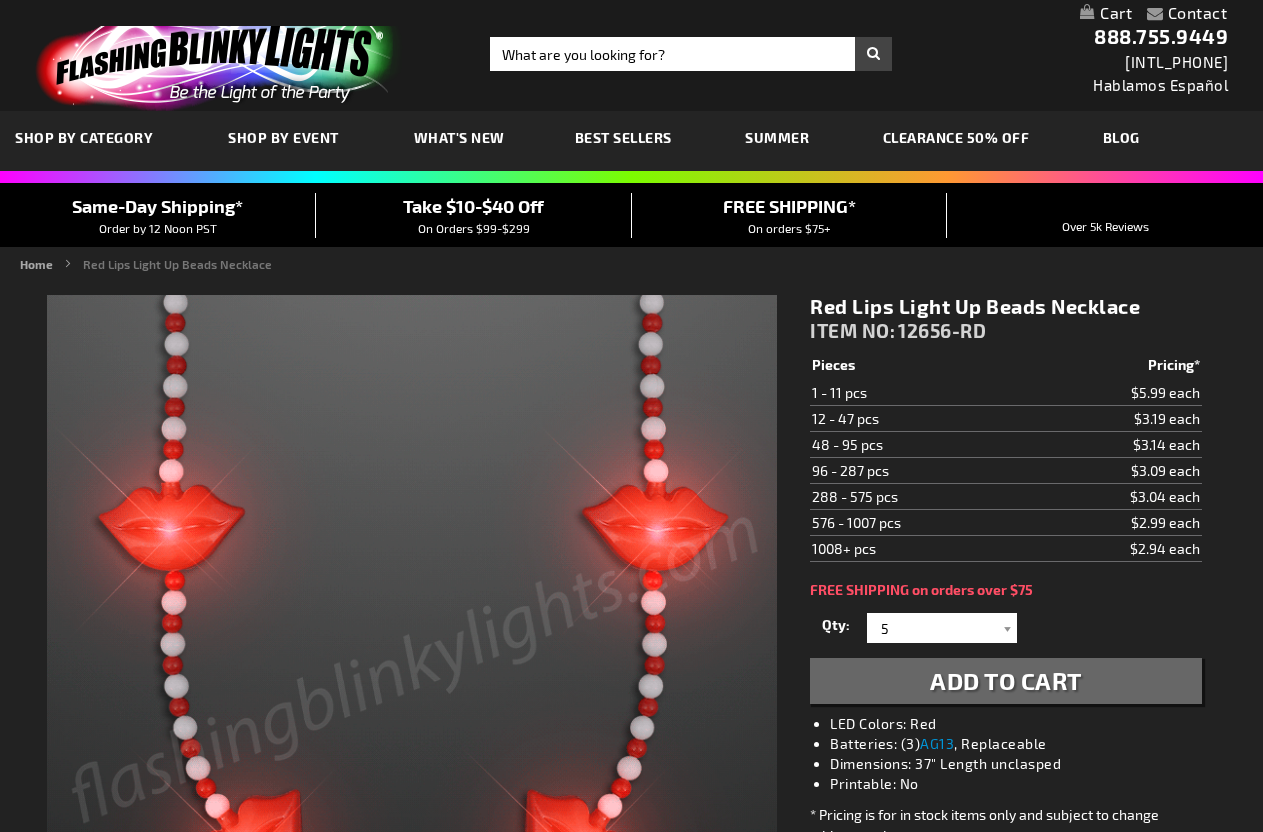 click on "Add to Cart" at bounding box center [1006, 680] 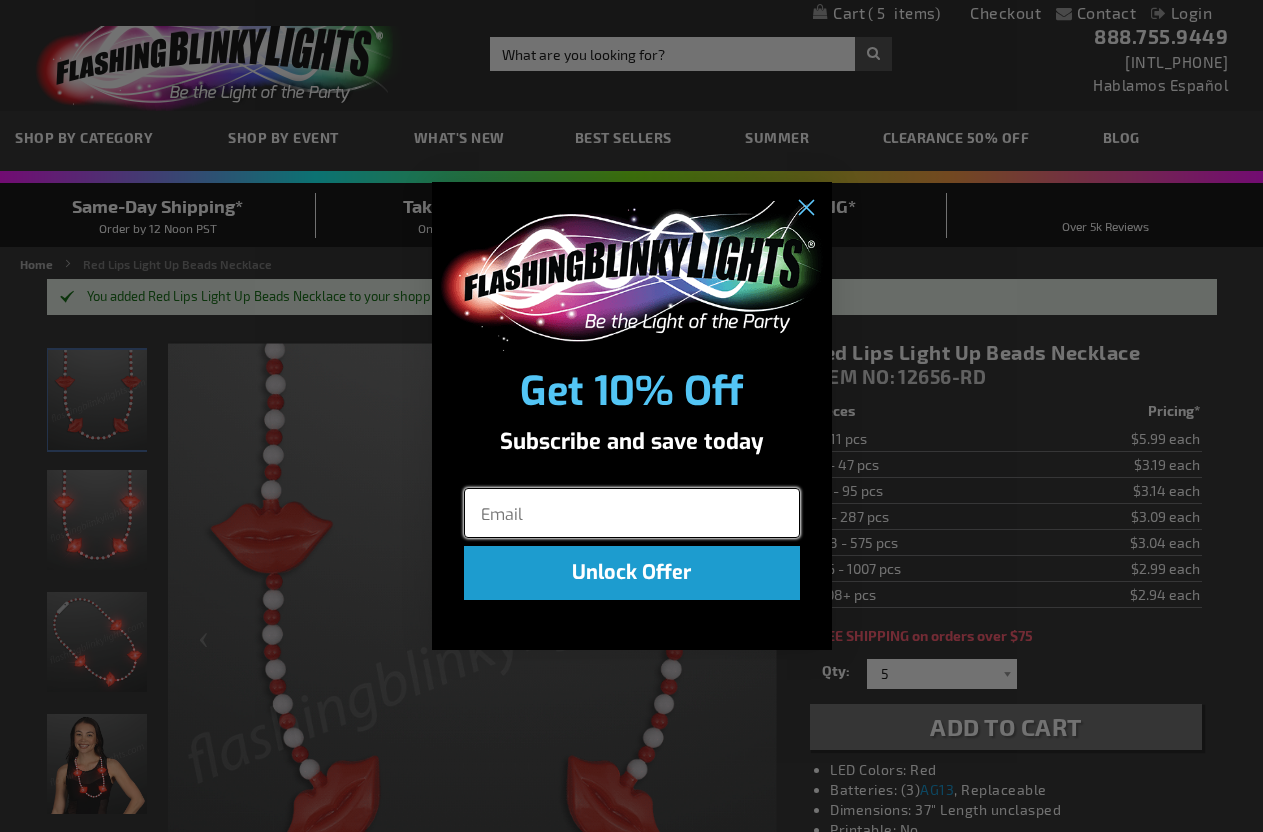 click at bounding box center (632, 513) 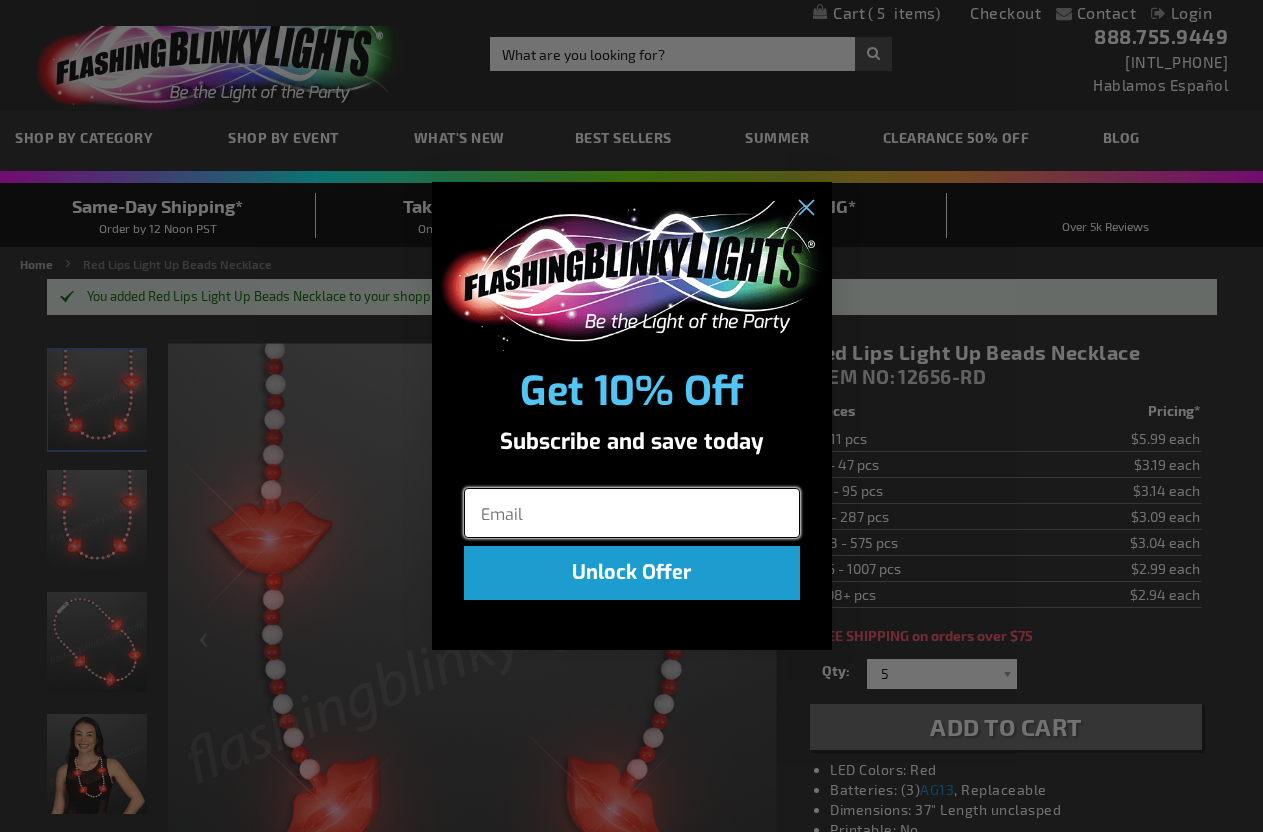 type on "[EMAIL]" 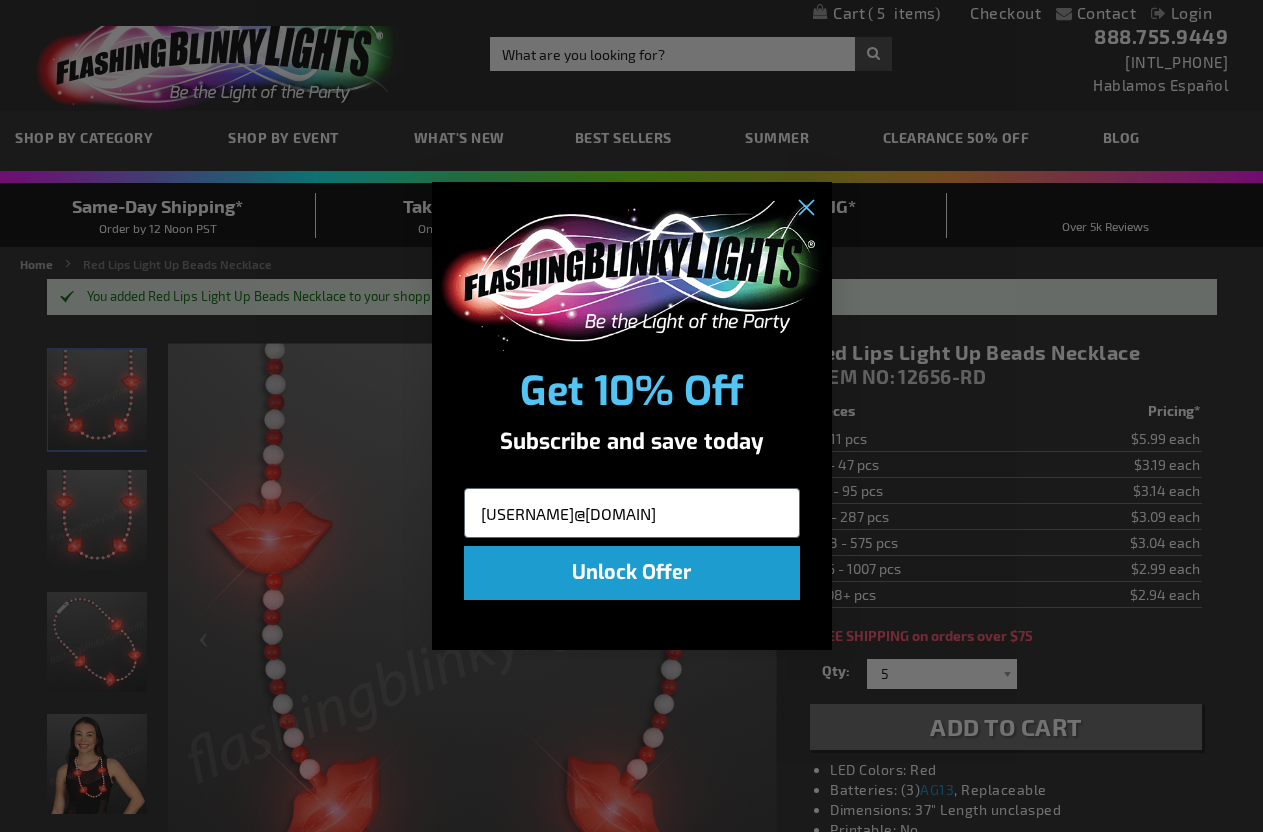 click on "Unlock Offer" at bounding box center [632, 573] 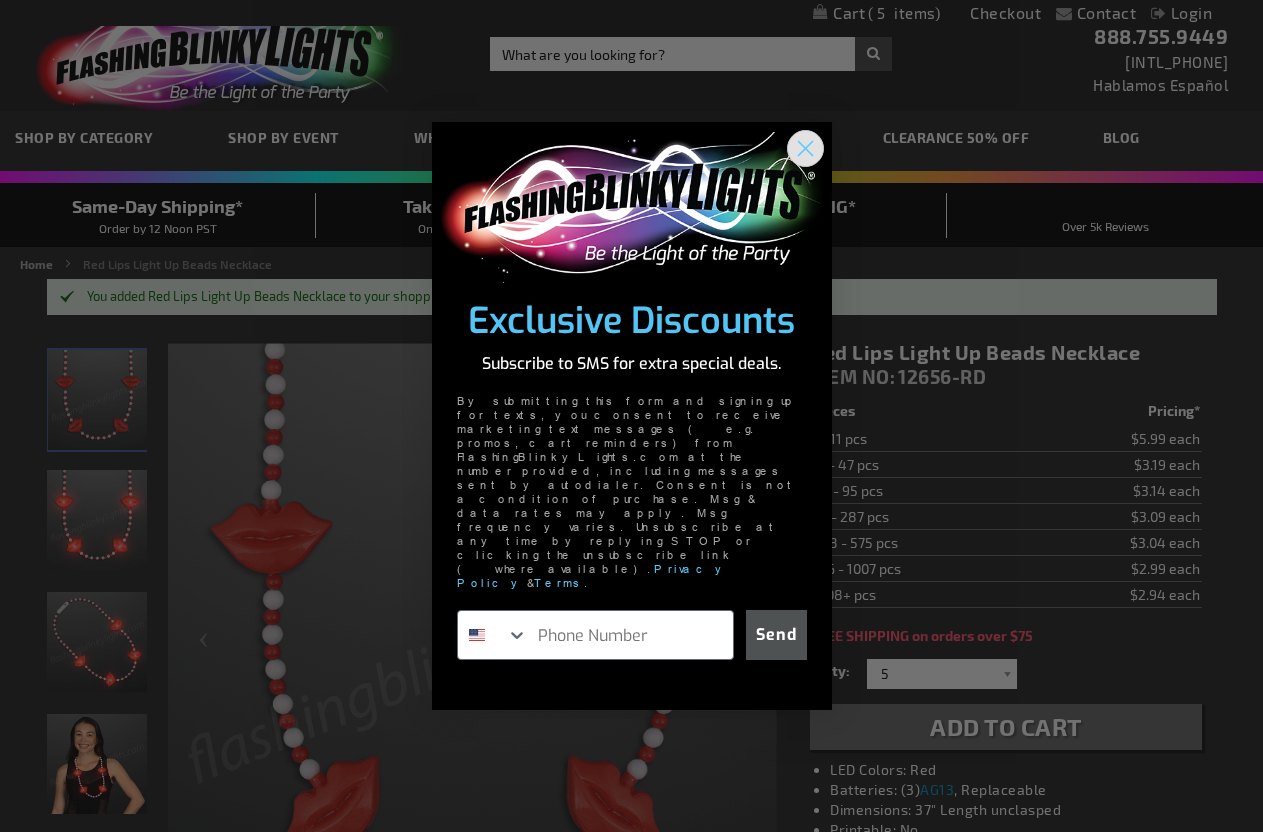 click 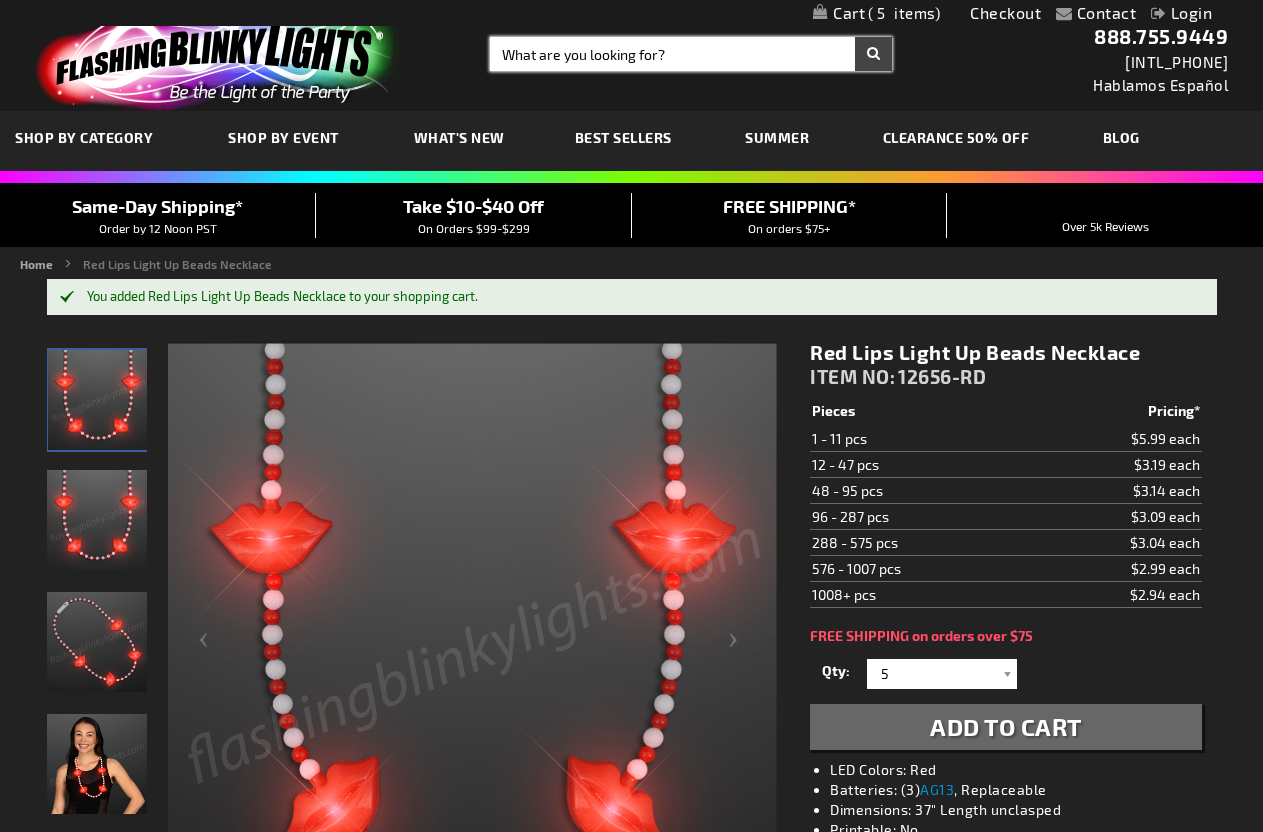 click on "Search" at bounding box center (691, 54) 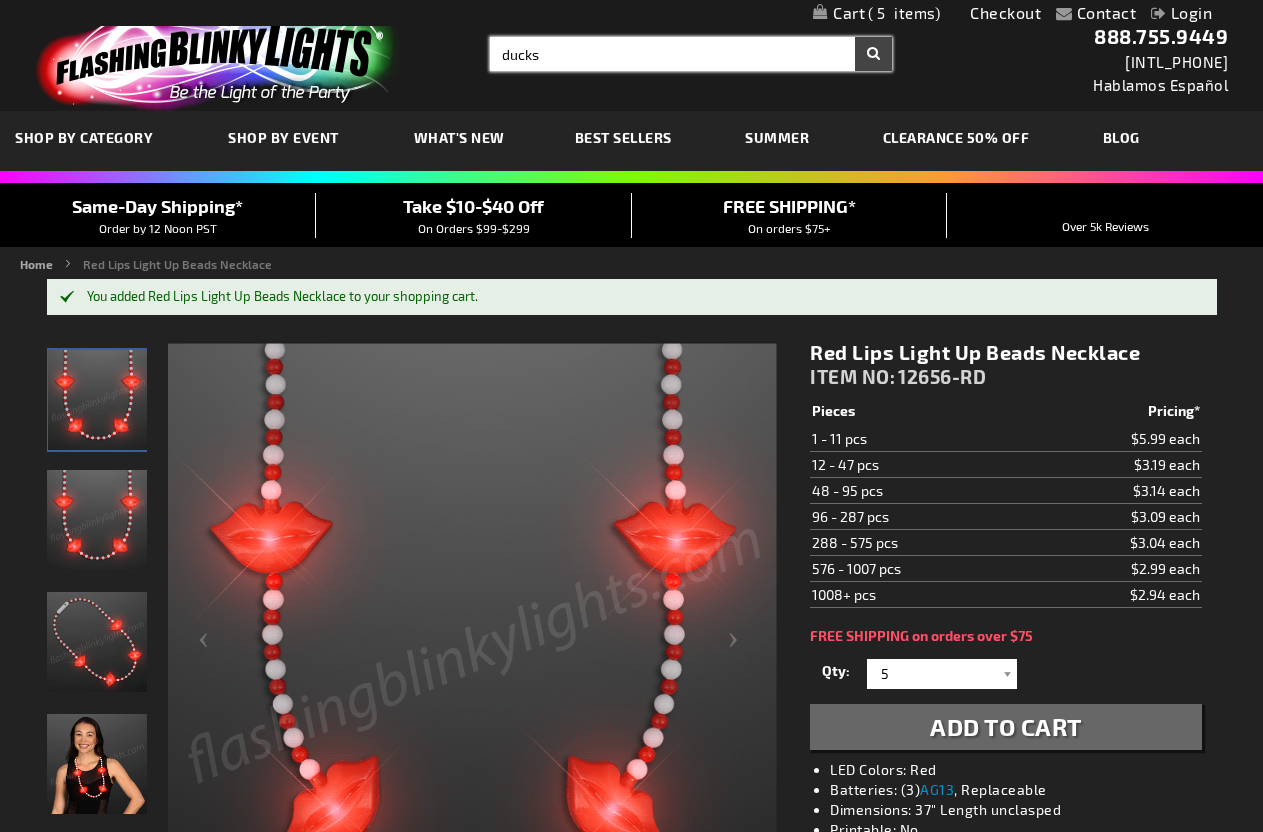 type on "ducks" 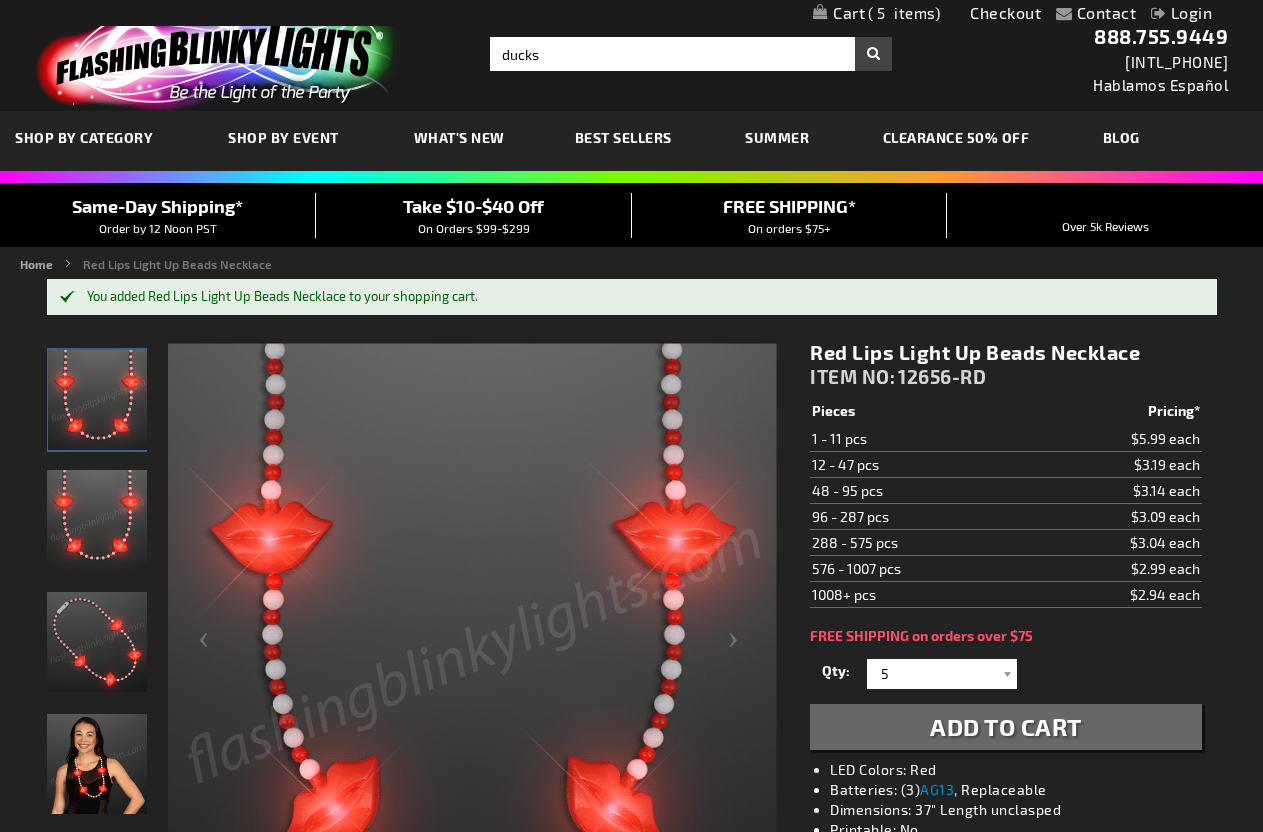 click on "Search" at bounding box center [873, 54] 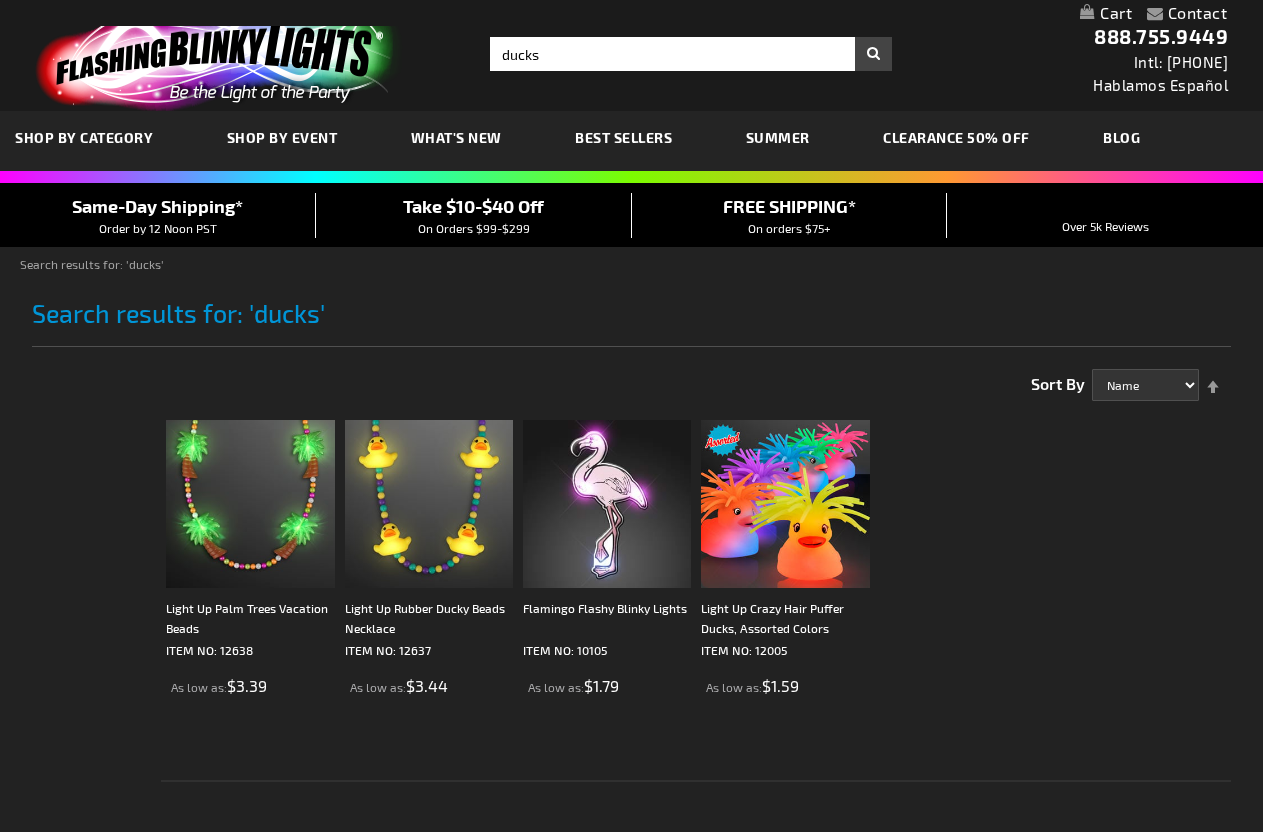 scroll, scrollTop: 0, scrollLeft: 0, axis: both 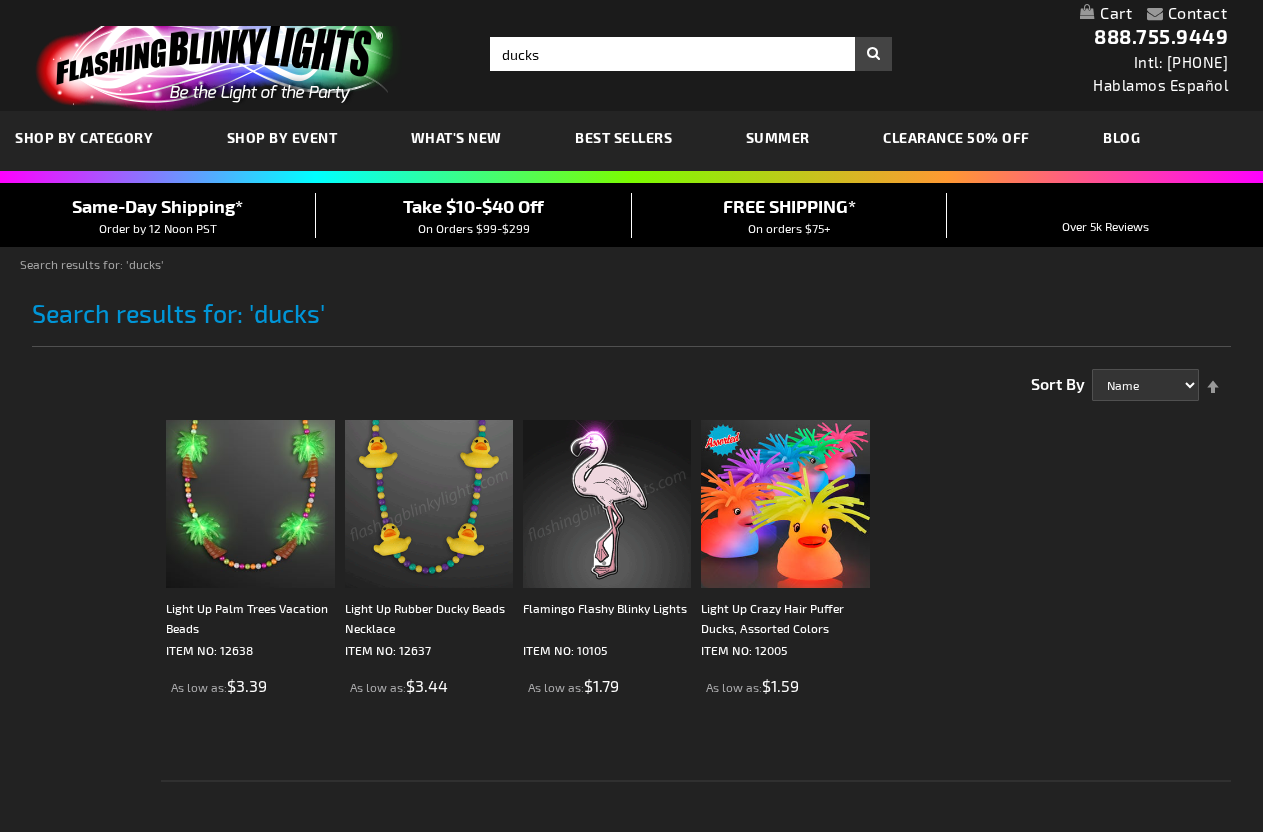 click on "Light Up Rubber Ducky Beads Necklace" at bounding box center [429, 618] 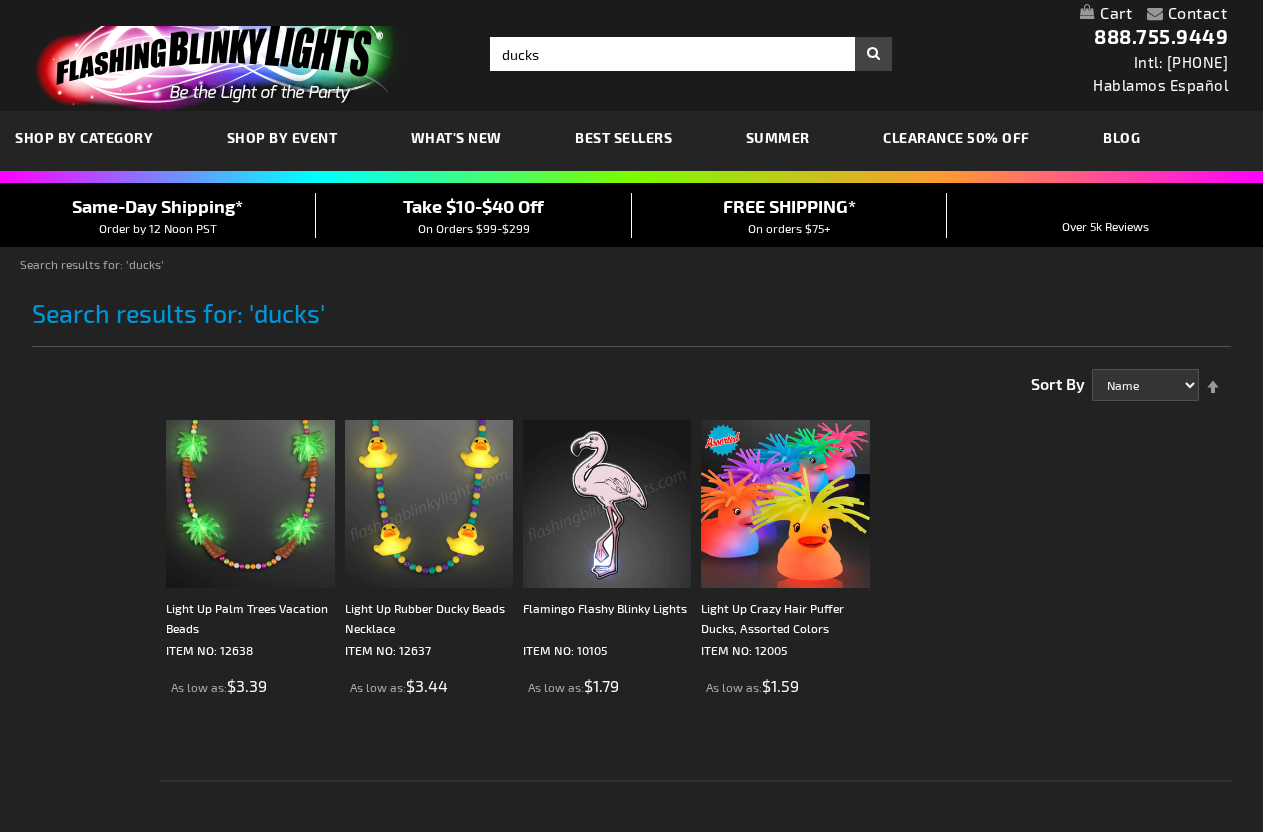 scroll, scrollTop: 0, scrollLeft: 0, axis: both 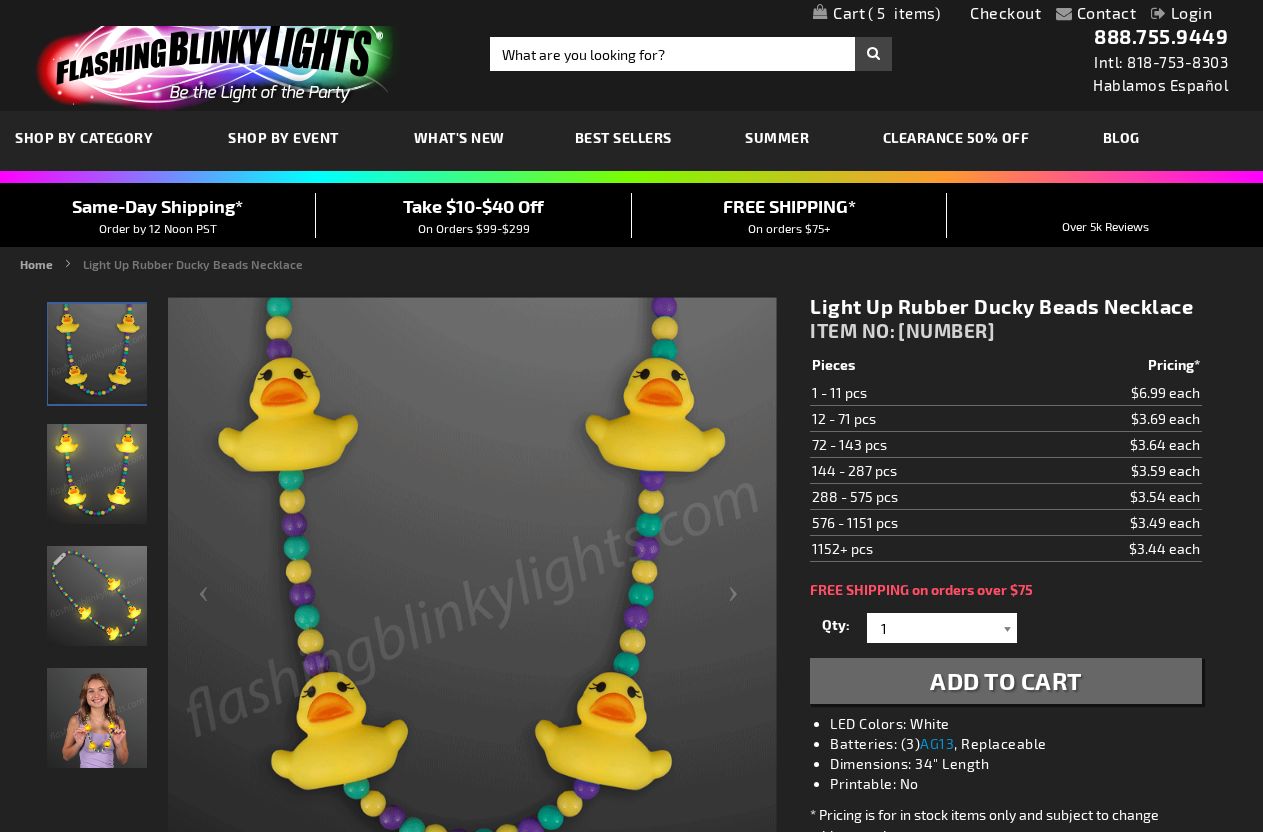 click at bounding box center [1007, 628] 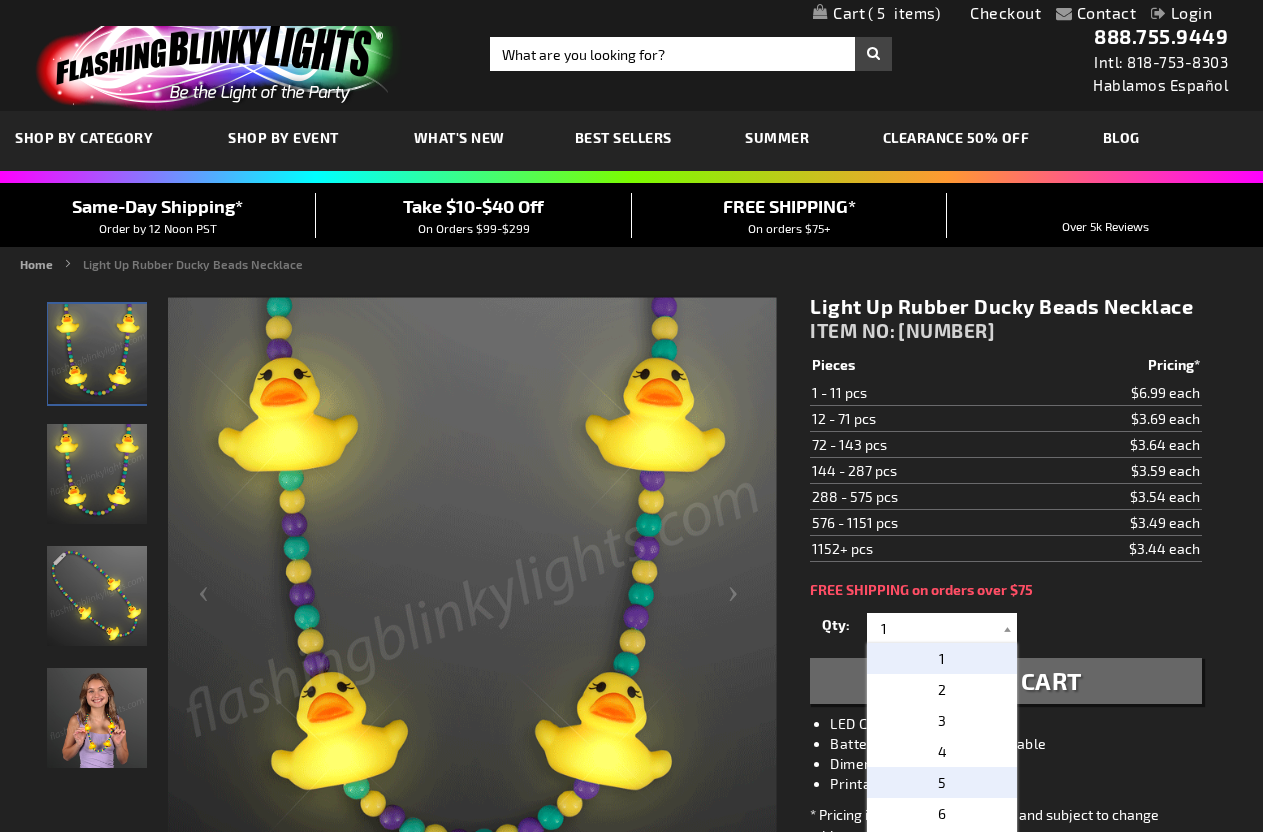 click on "5" at bounding box center (942, 782) 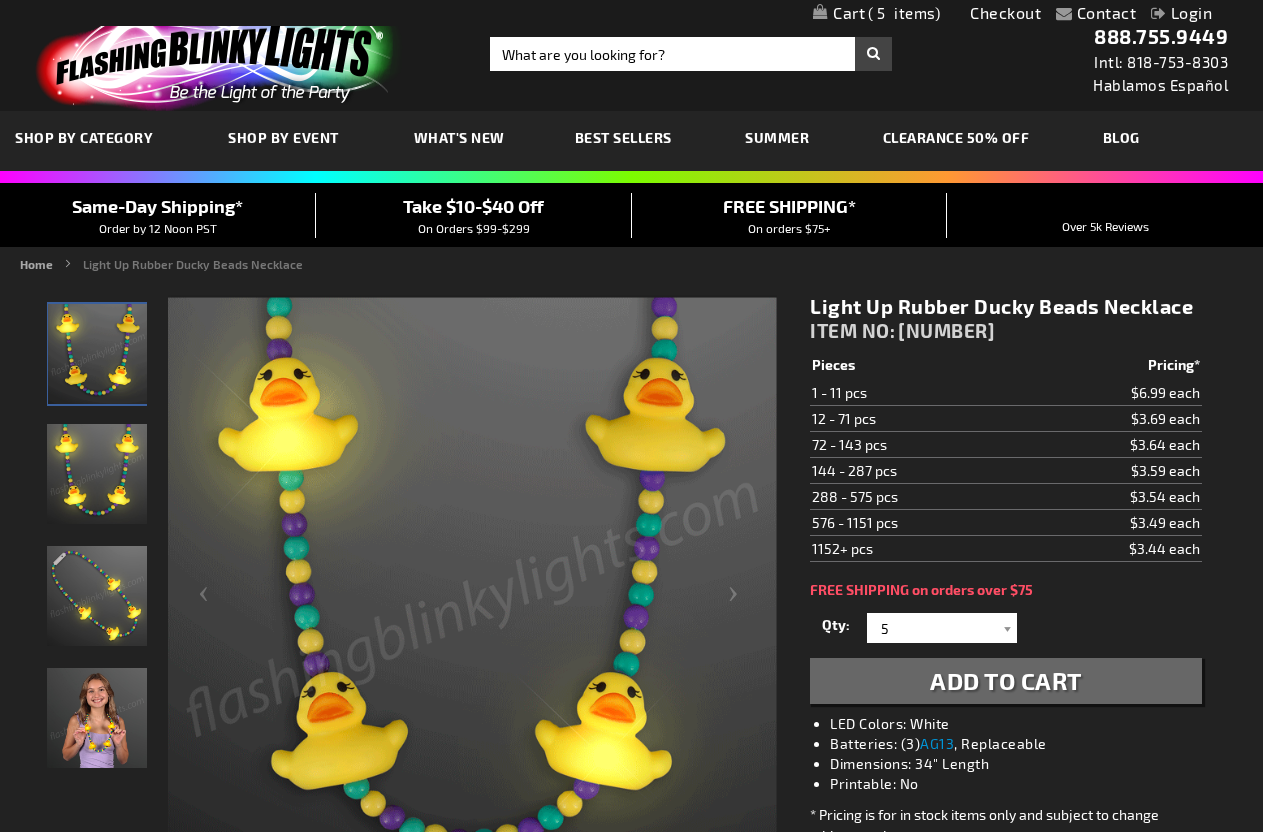 click on "Add to Cart" at bounding box center (1006, 680) 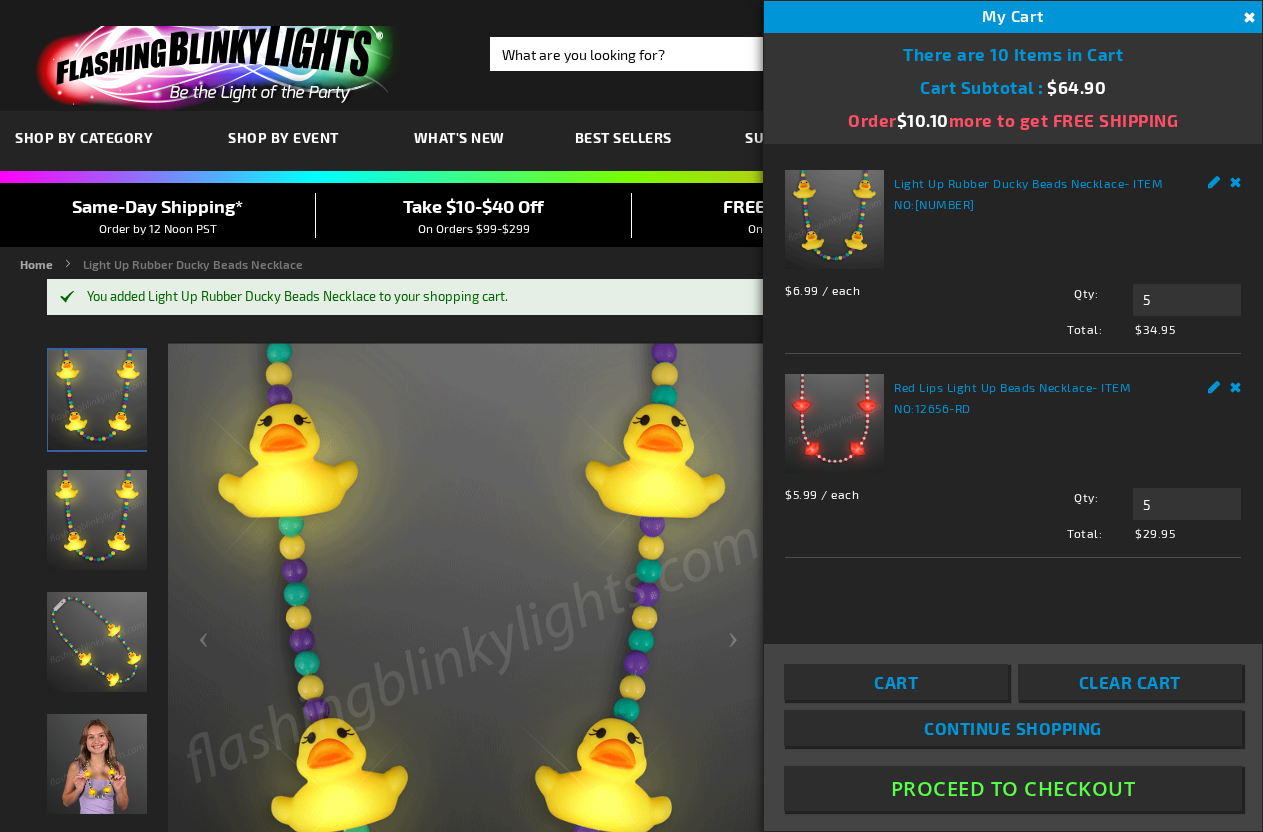 click on "Proceed To Checkout" at bounding box center [1013, 788] 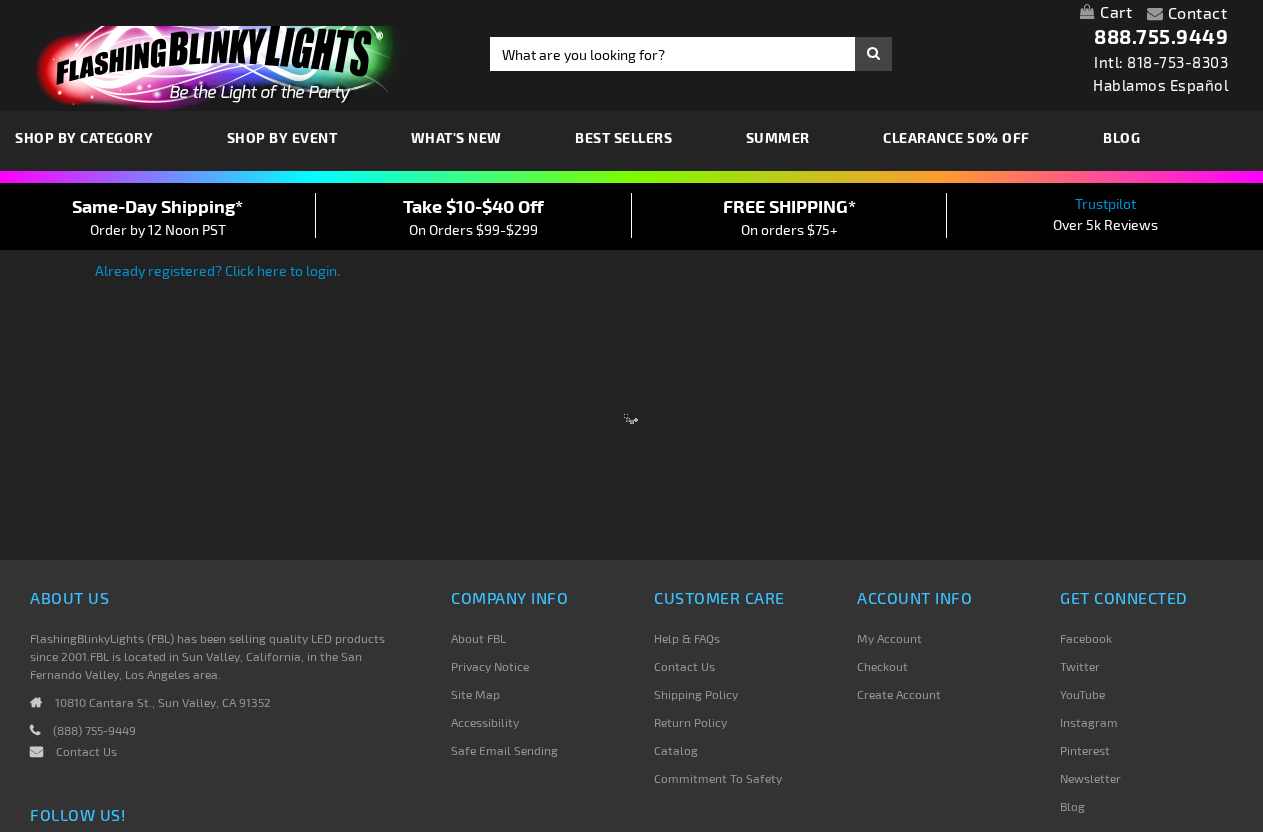 scroll, scrollTop: 0, scrollLeft: 0, axis: both 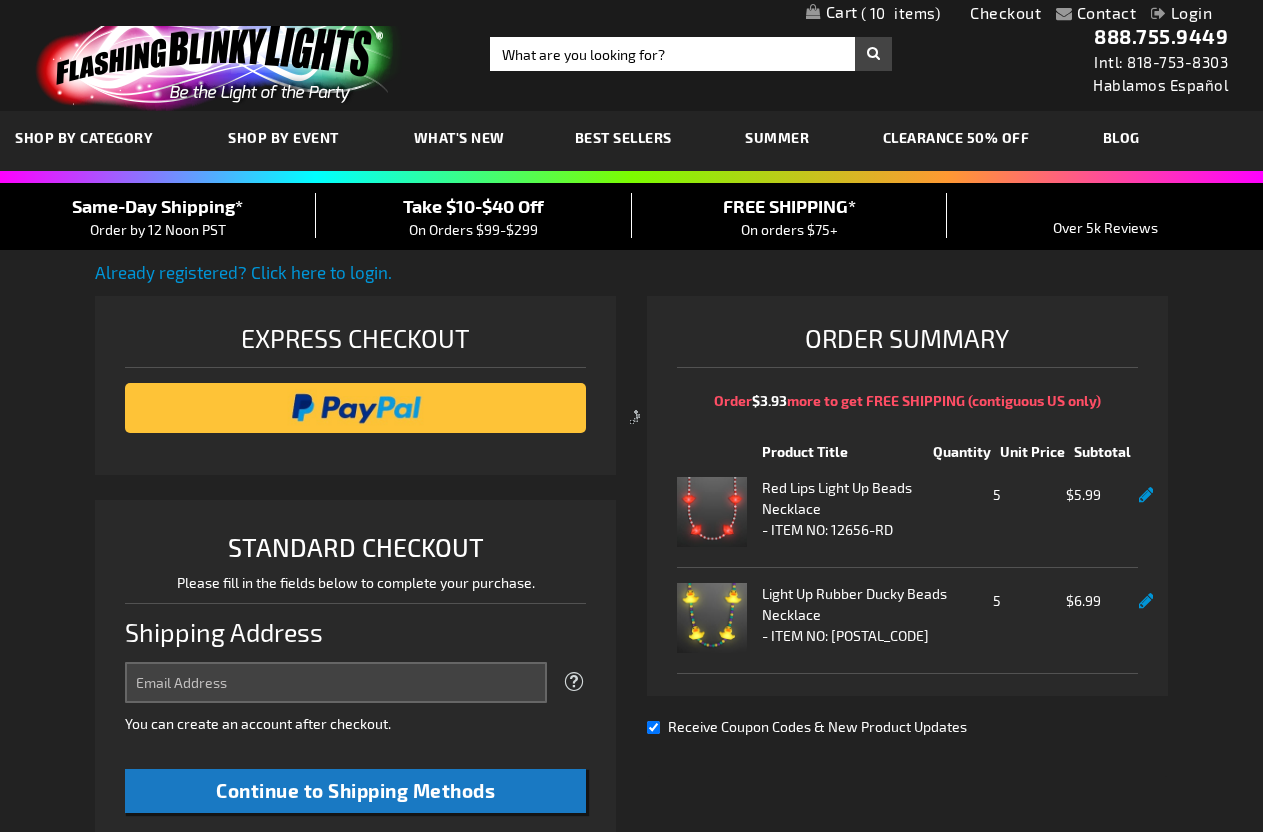 select on "US" 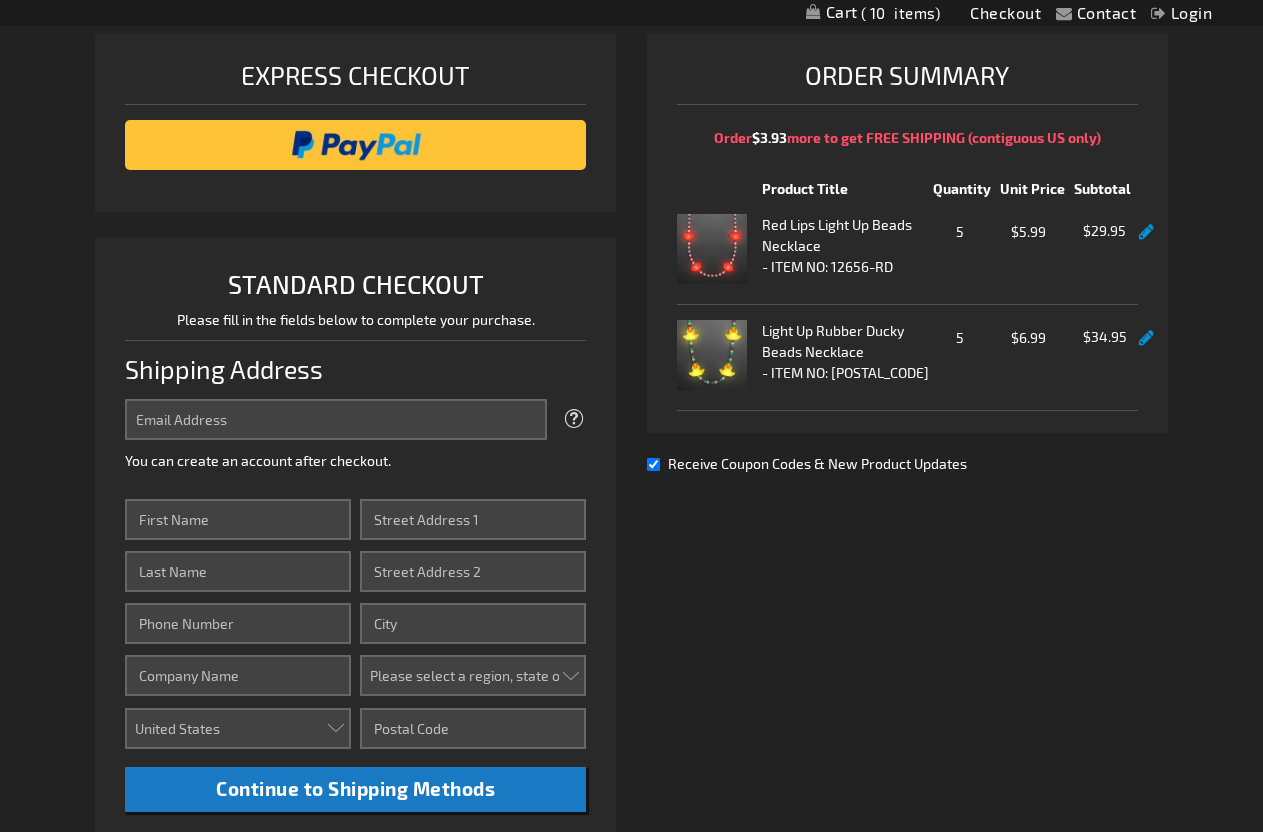 scroll, scrollTop: 160, scrollLeft: 0, axis: vertical 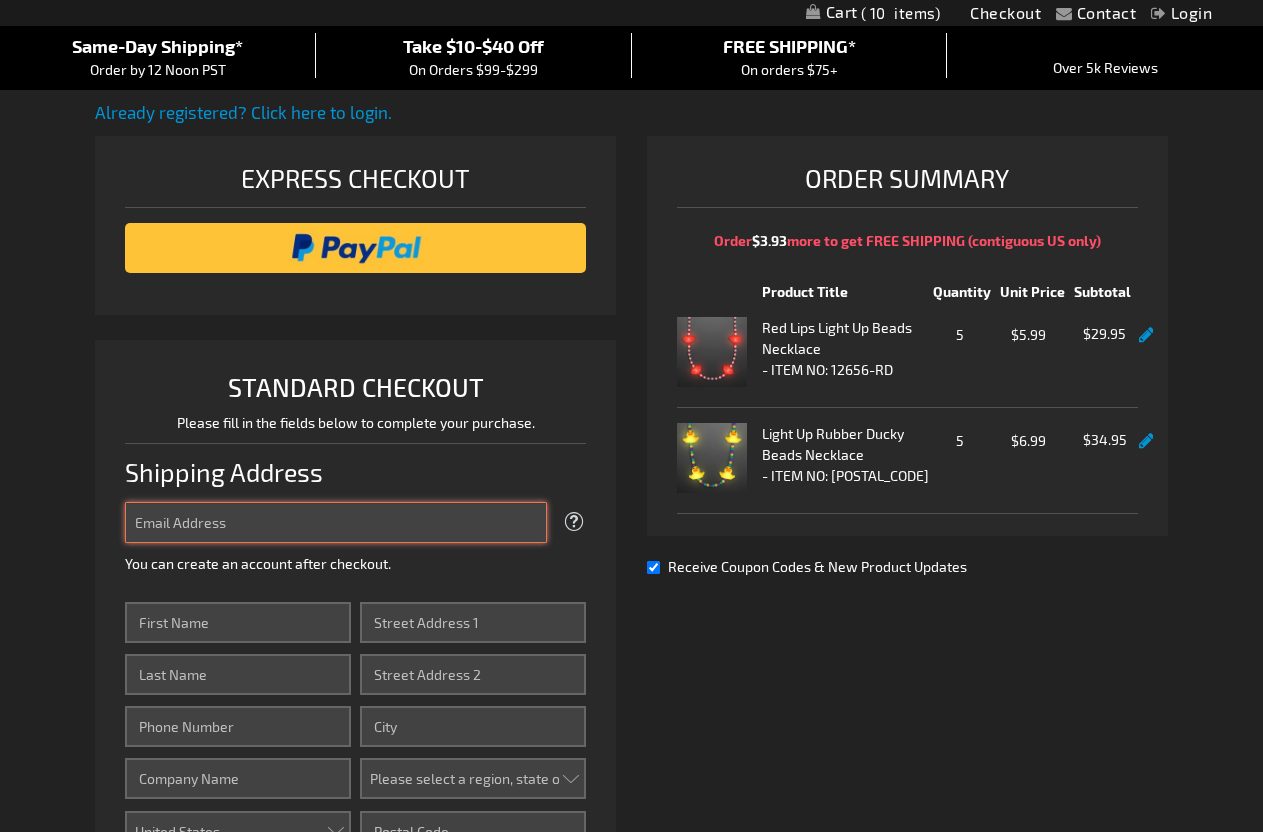 click on "Email Address" at bounding box center [336, 522] 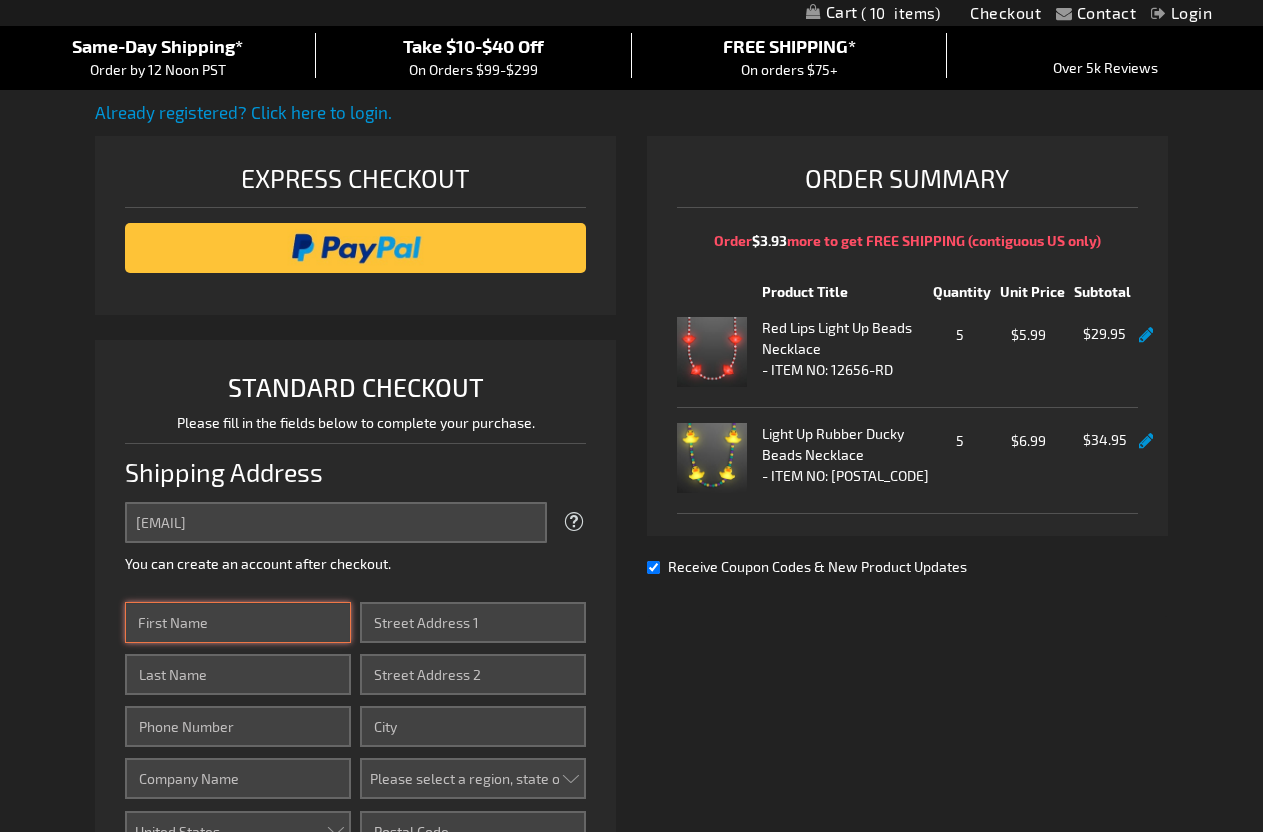 click on "First Name" at bounding box center (238, 622) 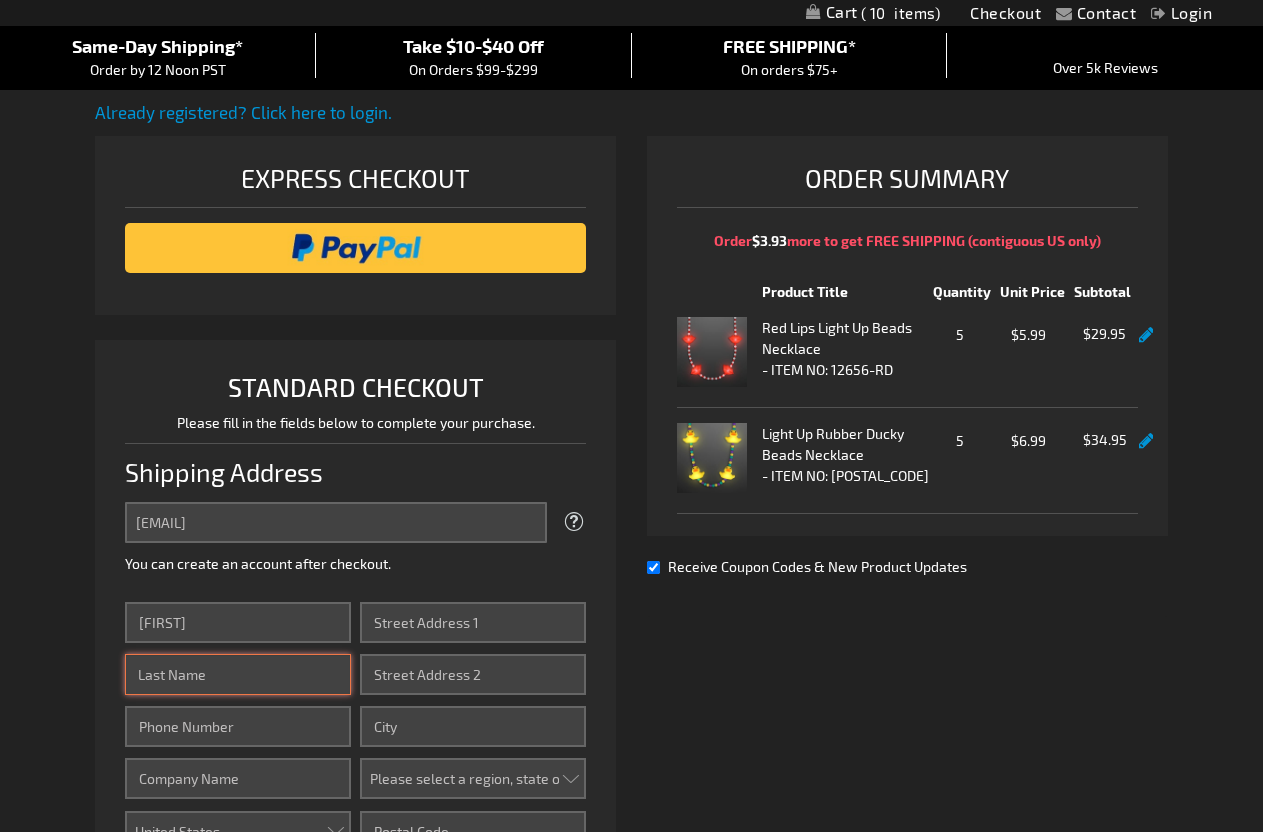 type on "Olinger" 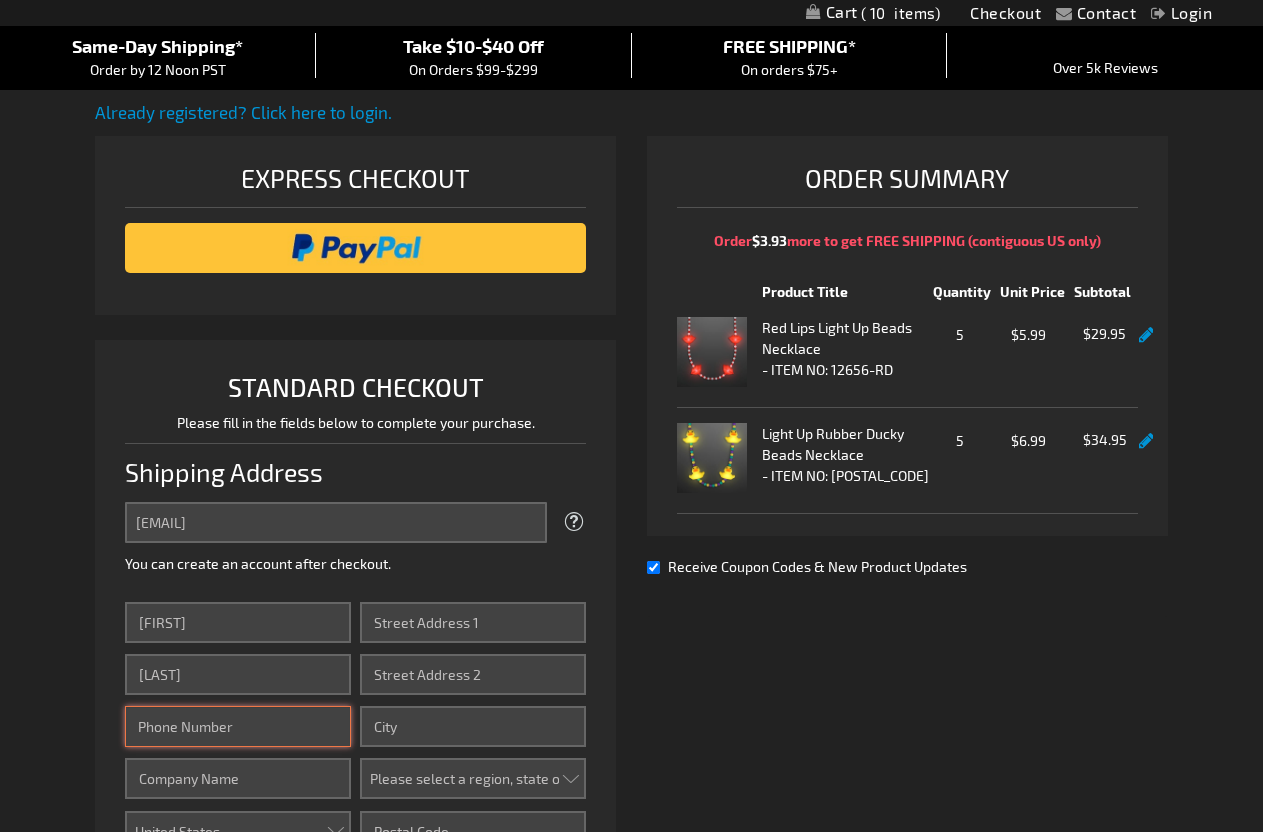 type on "8478355414" 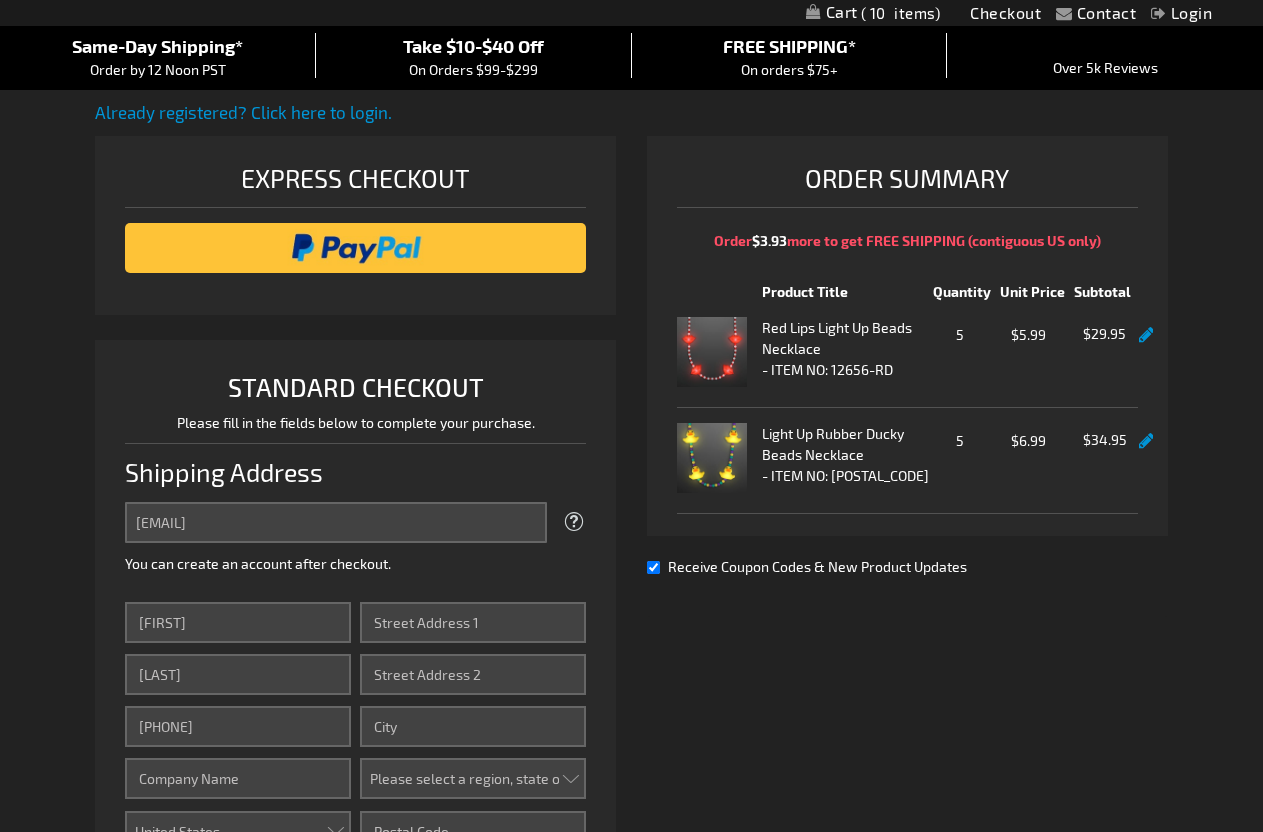 type on "195 Fairview Road" 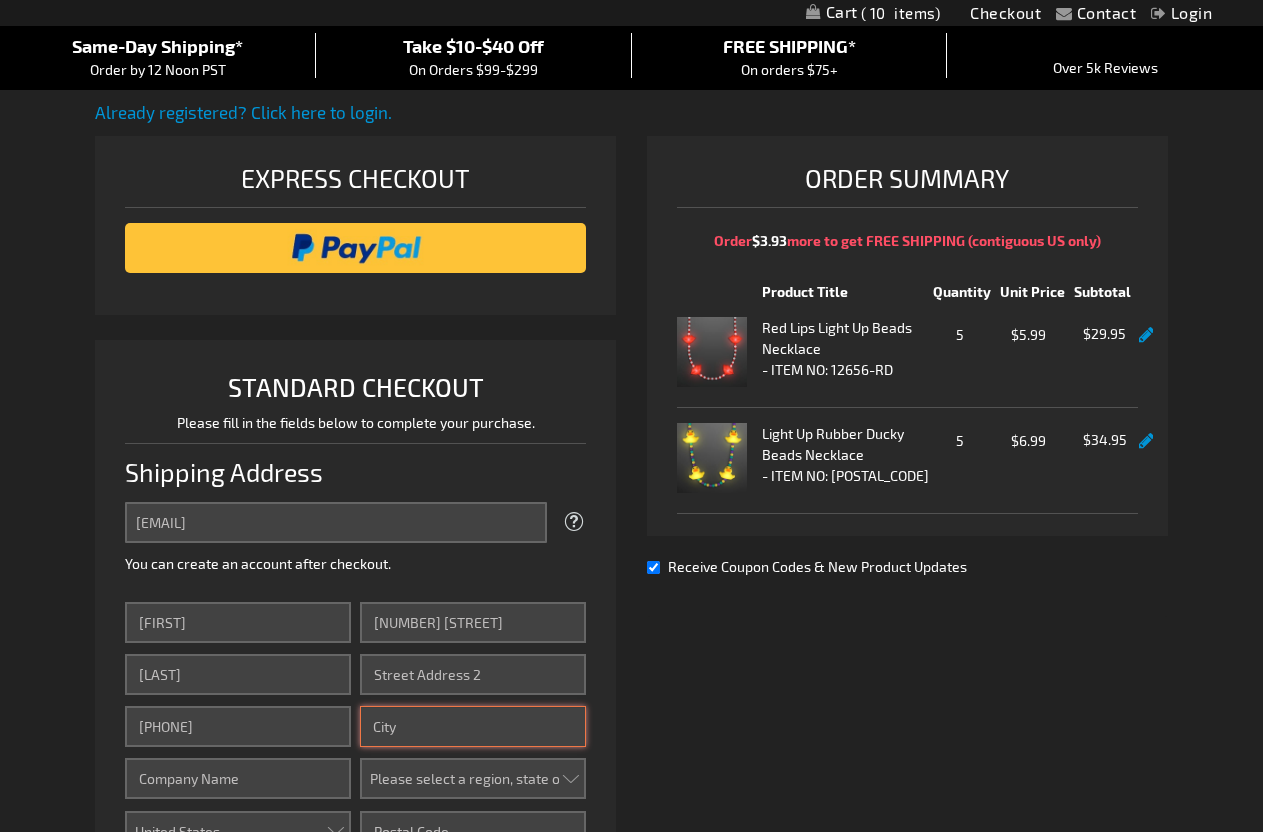 type on "Glencoe" 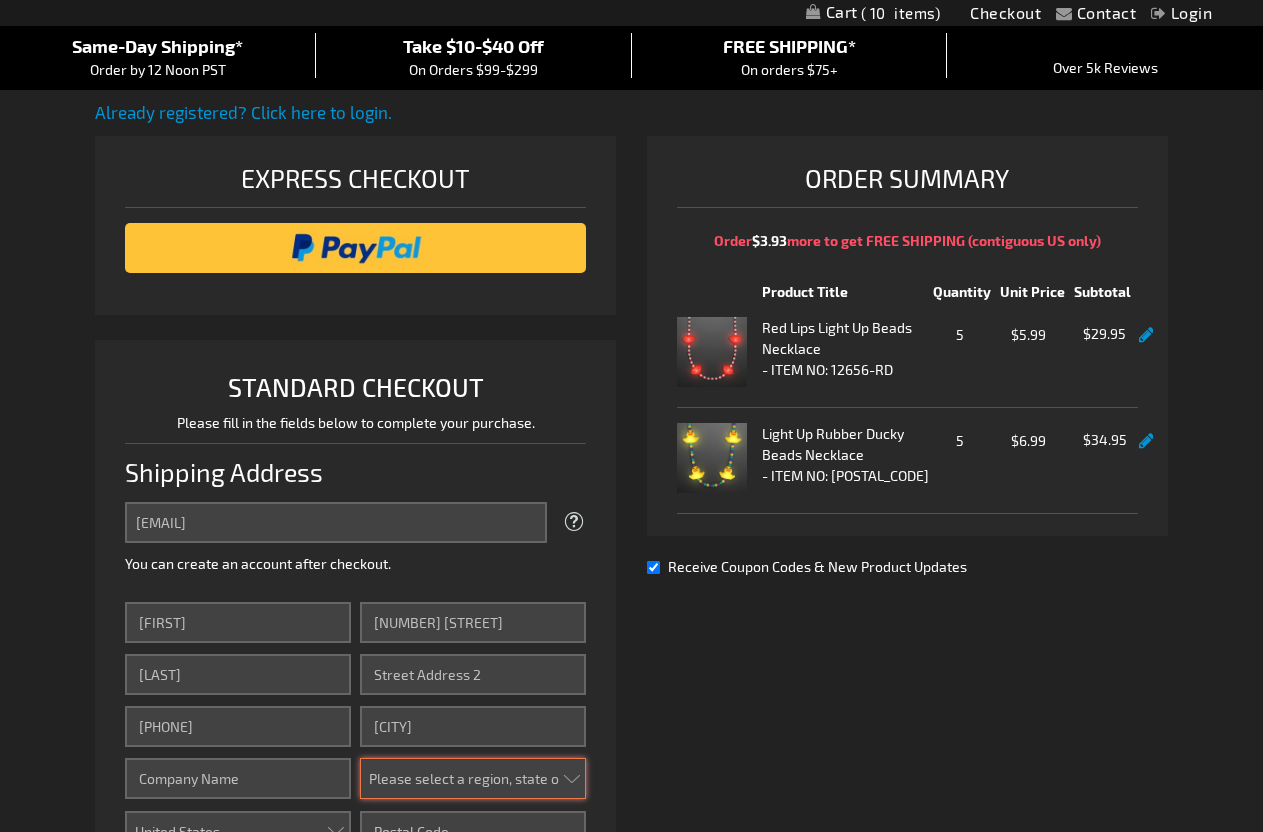 select on "23" 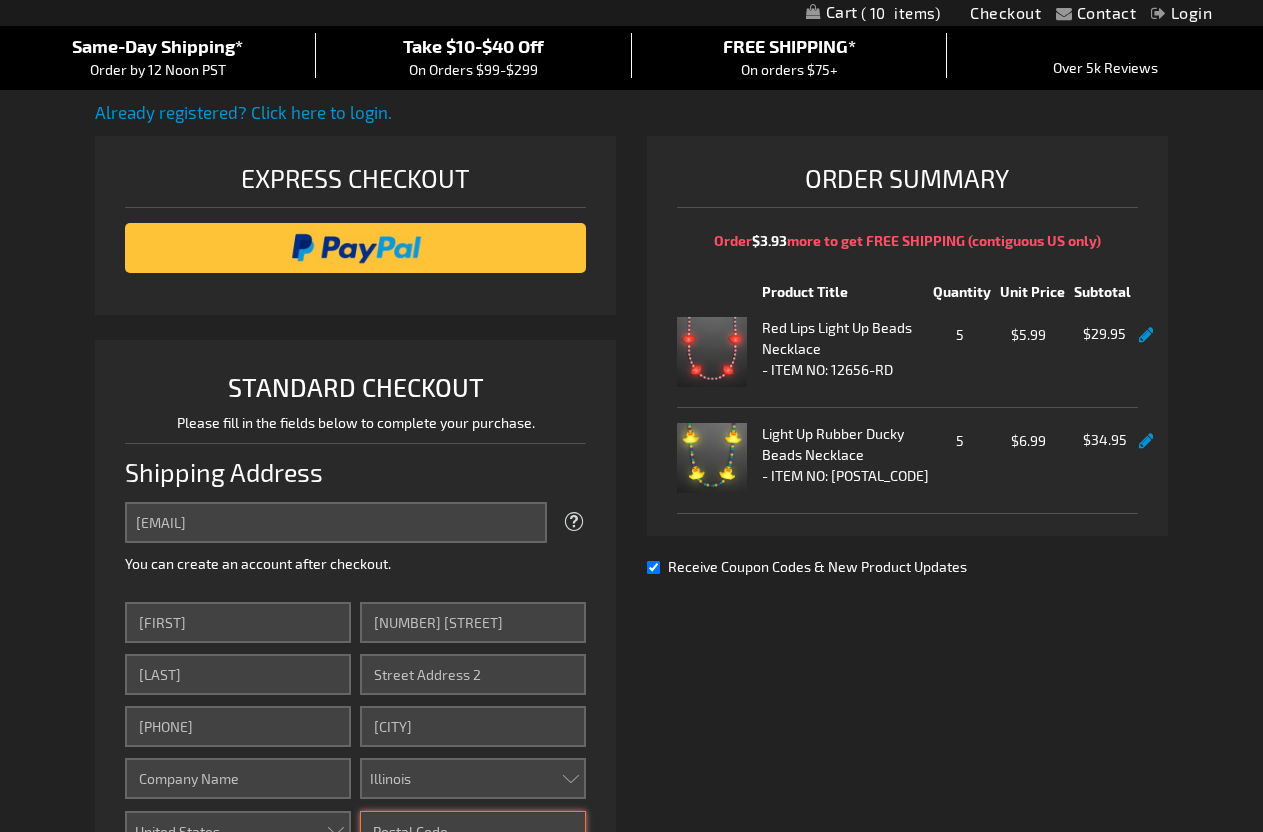 type on "[POSTAL_CODE]" 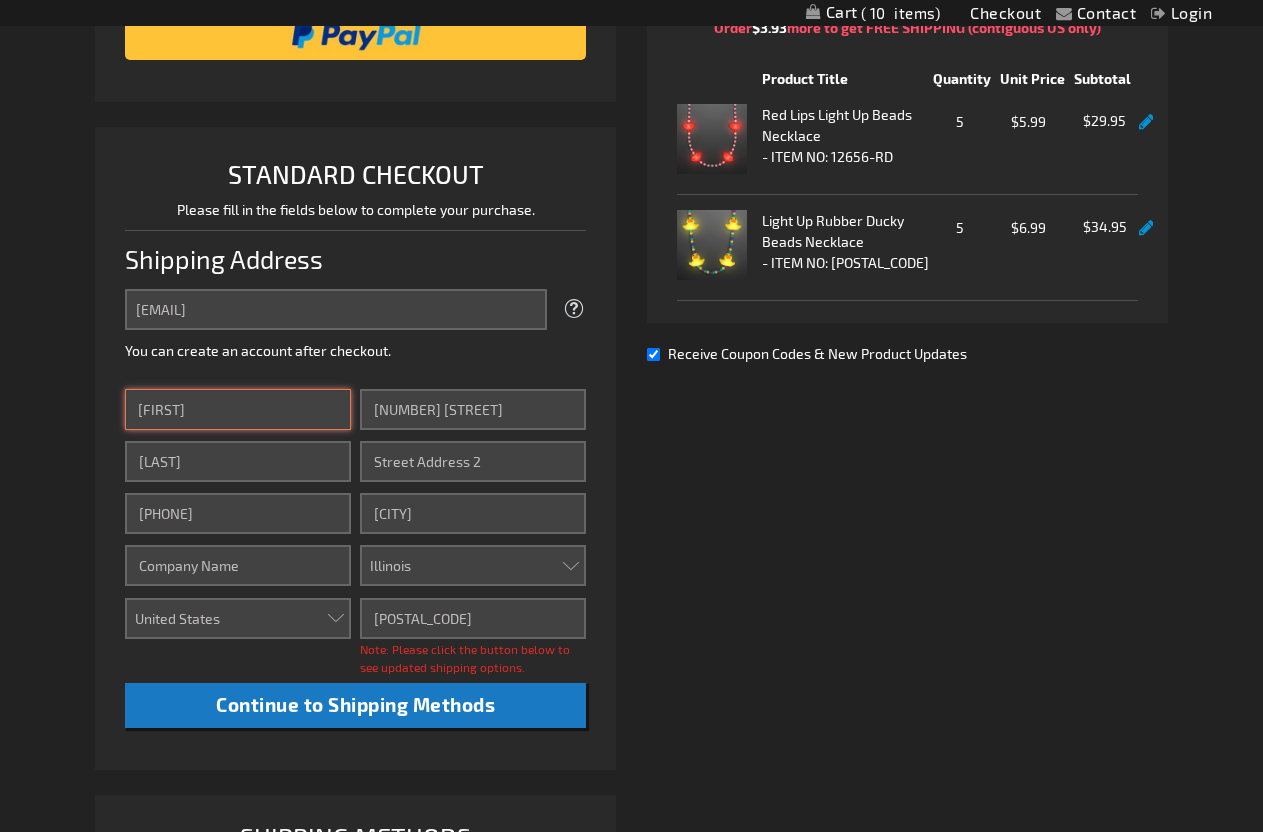 scroll, scrollTop: 383, scrollLeft: 0, axis: vertical 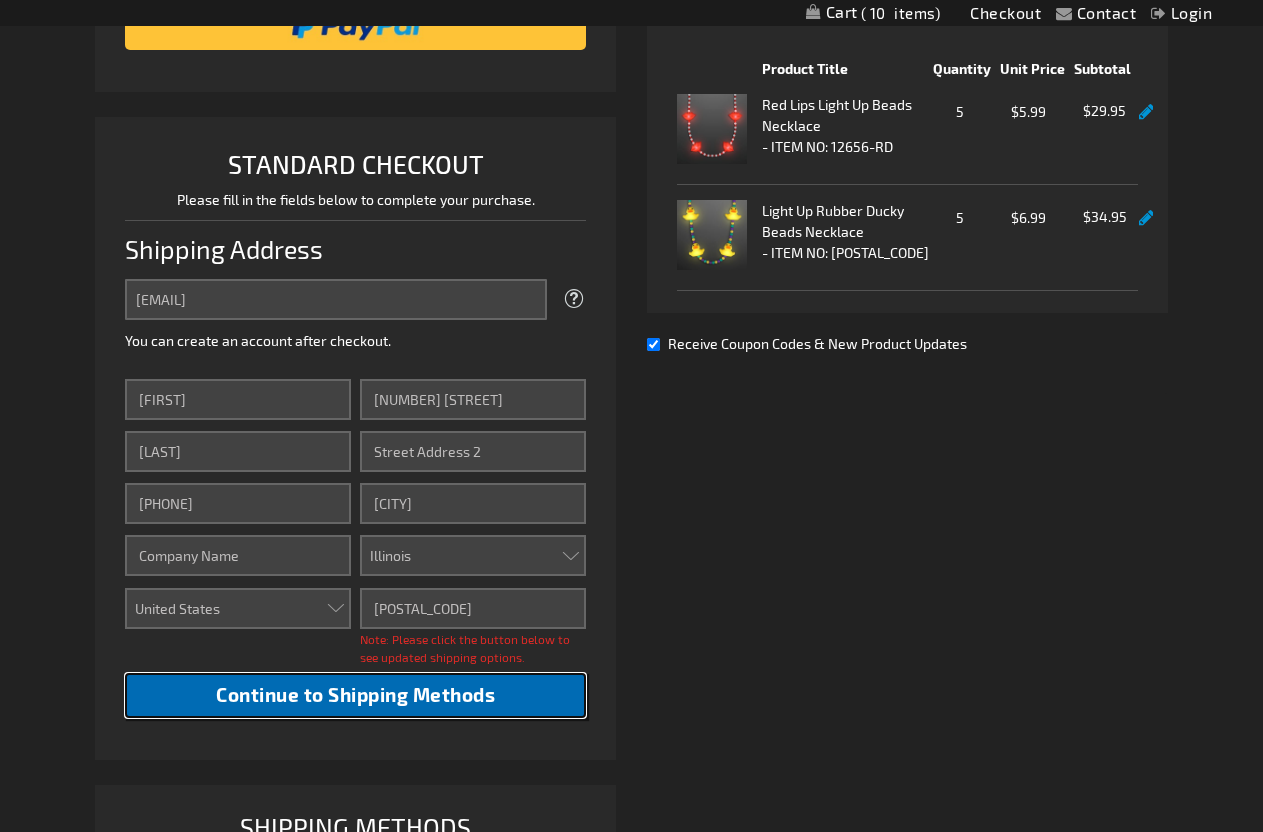click on "Continue to Shipping Methods" at bounding box center [355, 694] 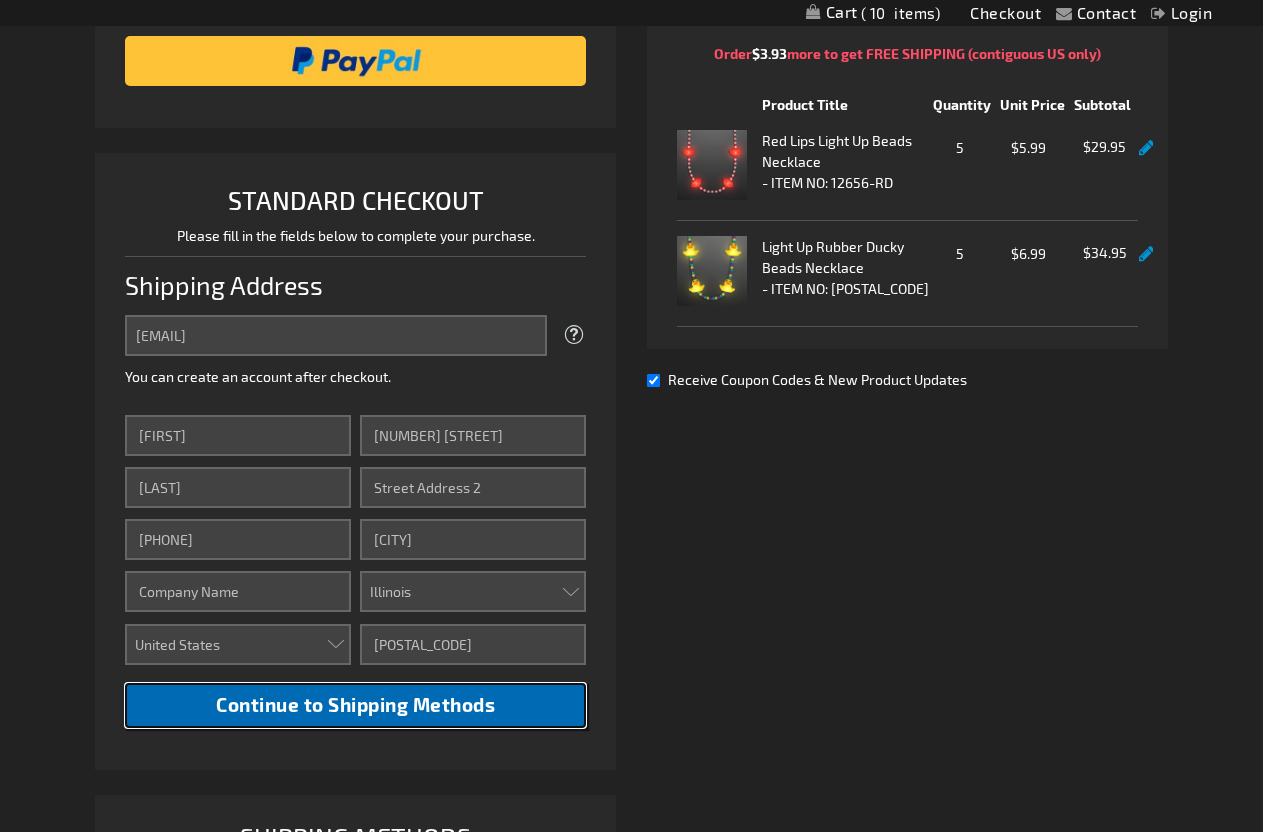 scroll, scrollTop: 0, scrollLeft: 0, axis: both 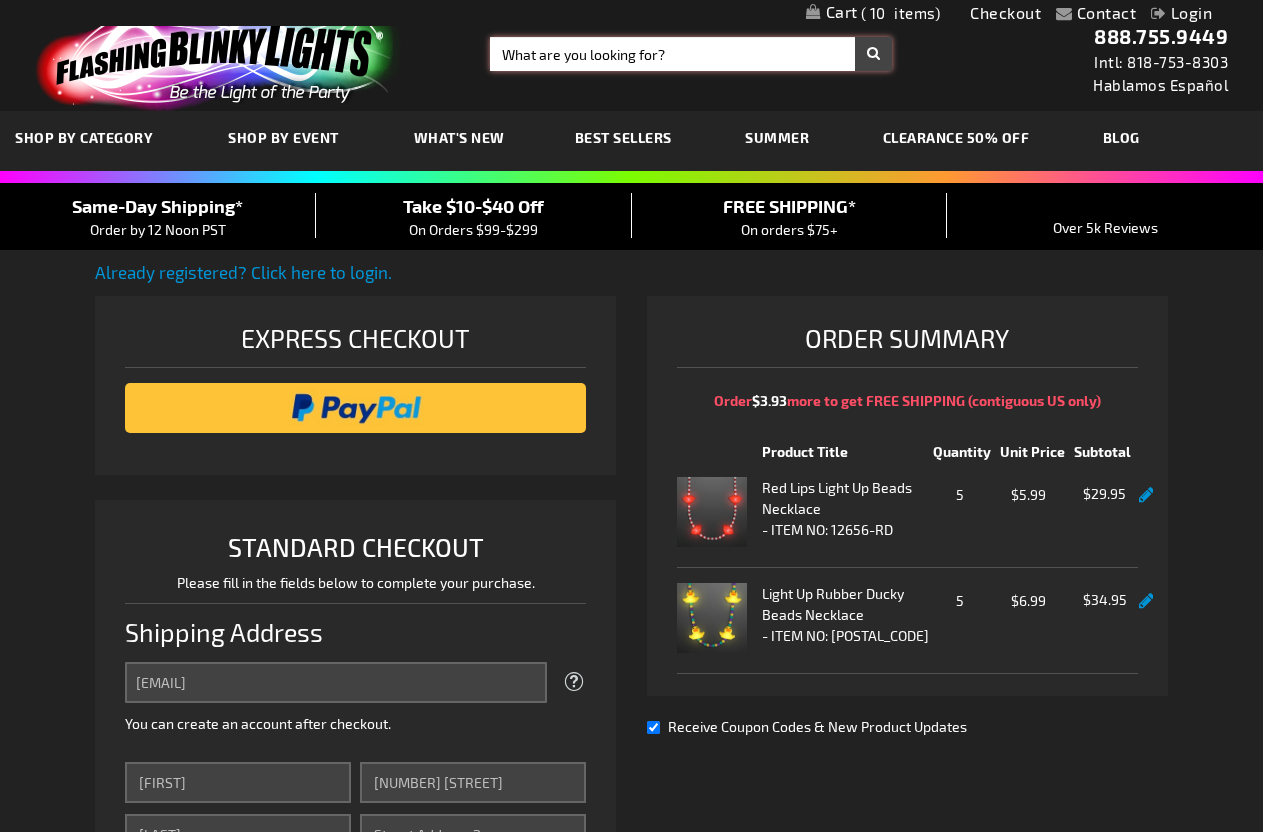 click on "Search" at bounding box center [691, 54] 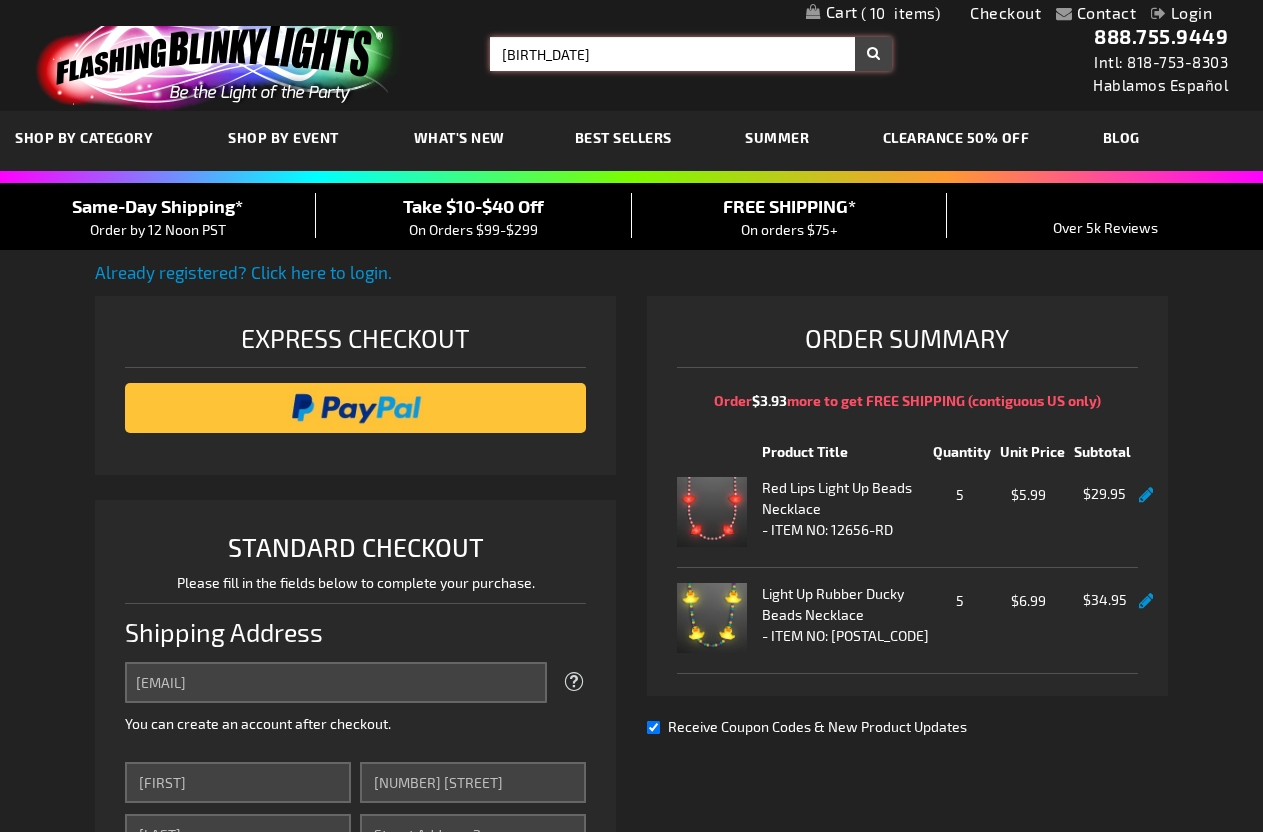 type on "birthday" 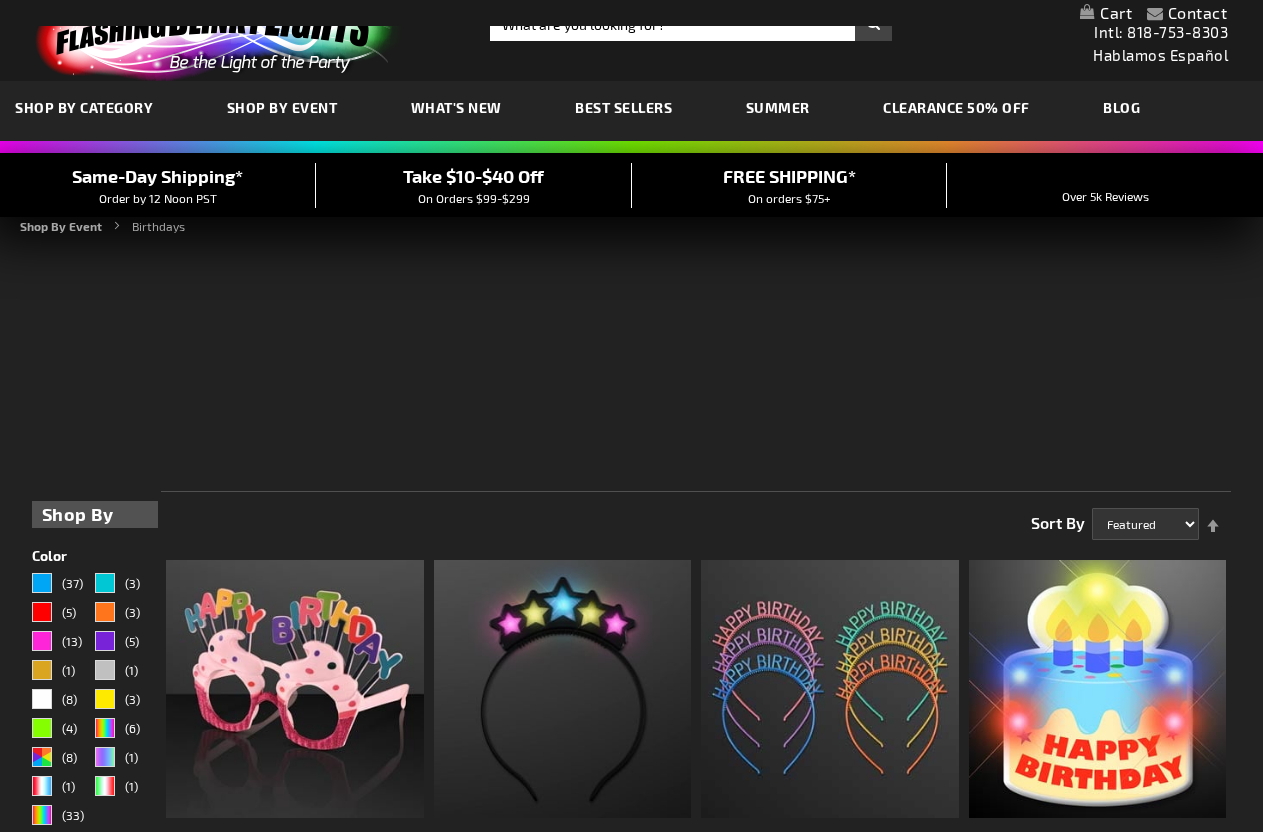 scroll, scrollTop: 753, scrollLeft: 0, axis: vertical 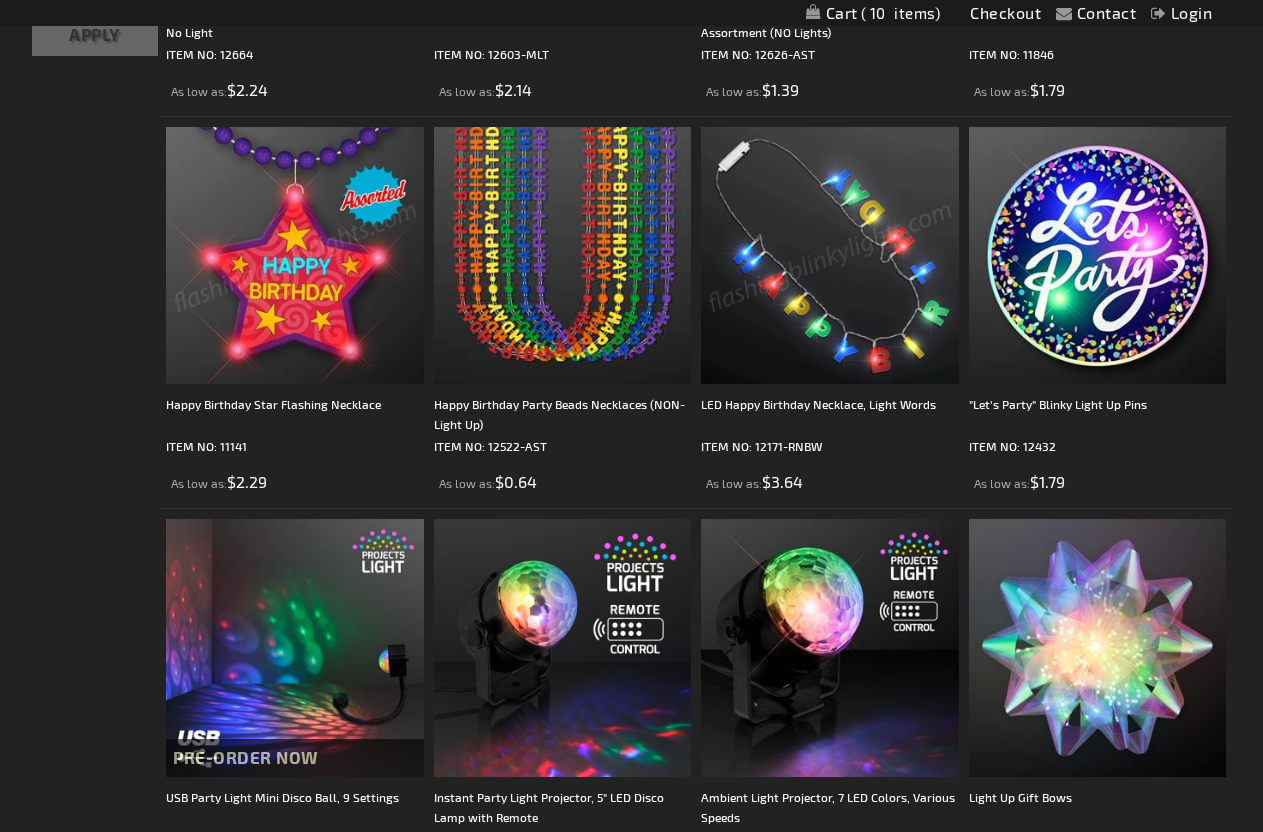 click at bounding box center [830, 256] 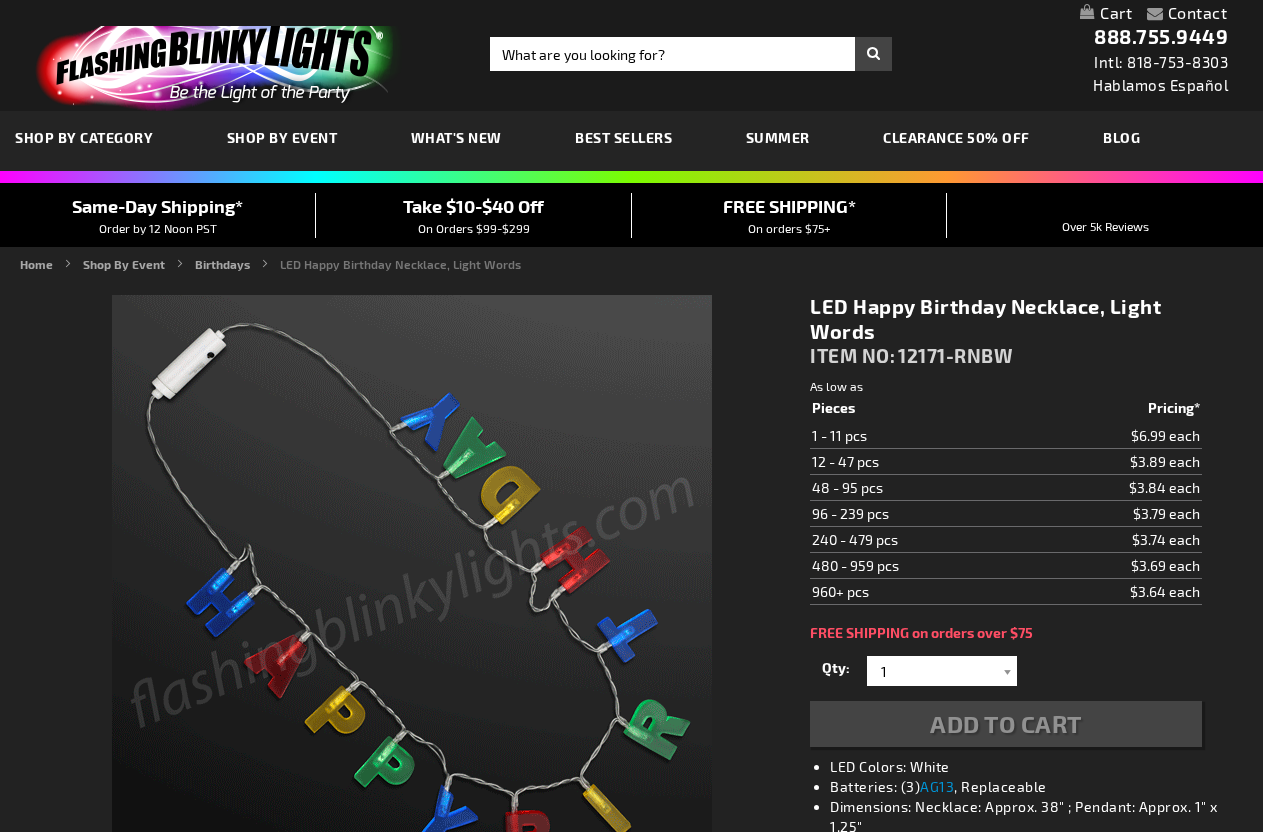 scroll, scrollTop: 0, scrollLeft: 0, axis: both 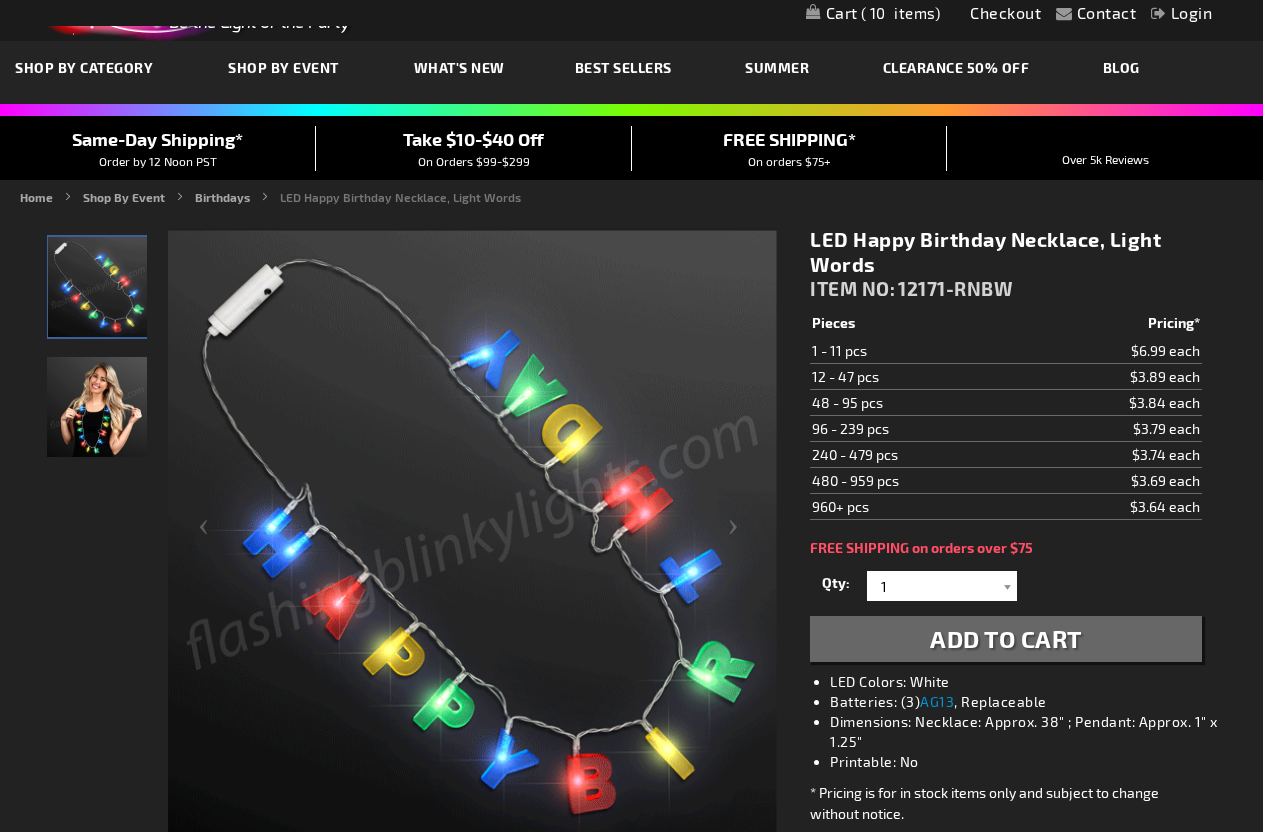 click on "Add to Cart" at bounding box center (1006, 638) 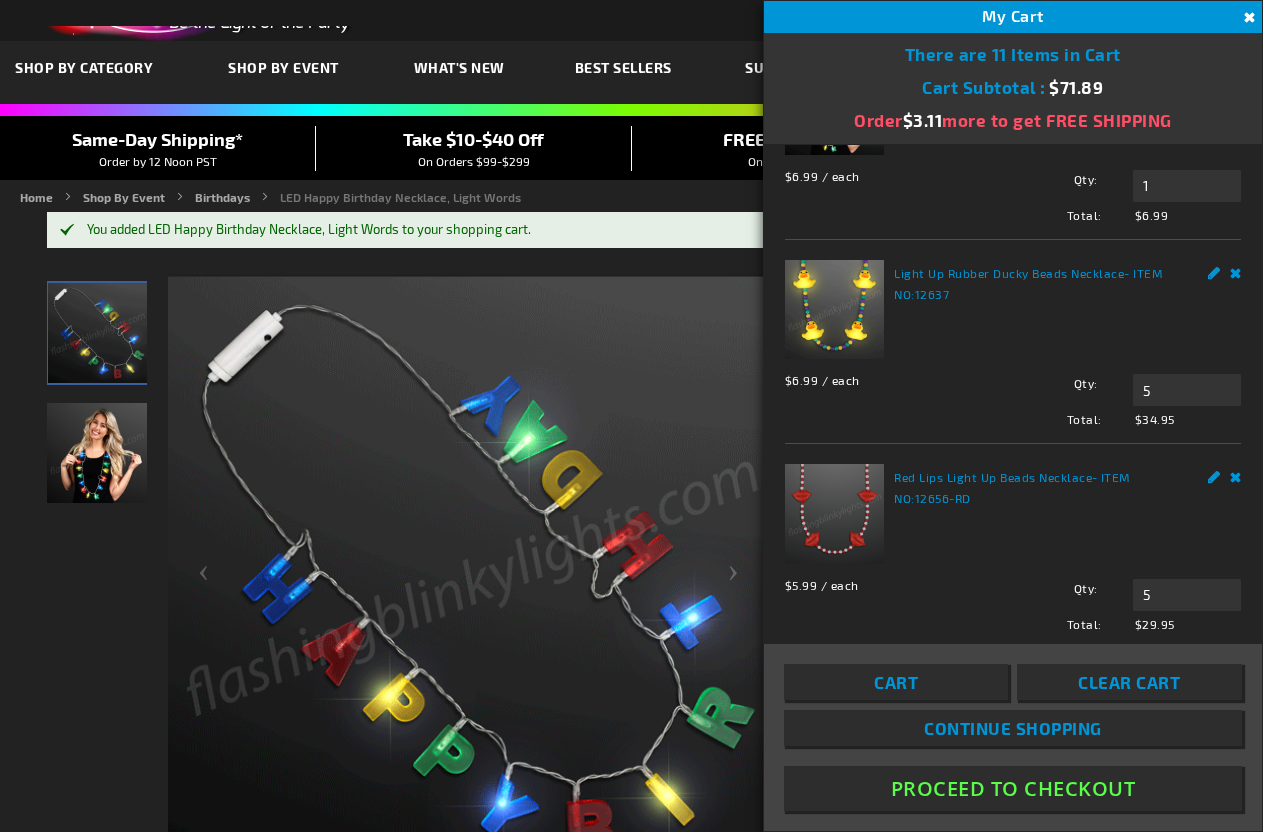 scroll, scrollTop: 141, scrollLeft: 0, axis: vertical 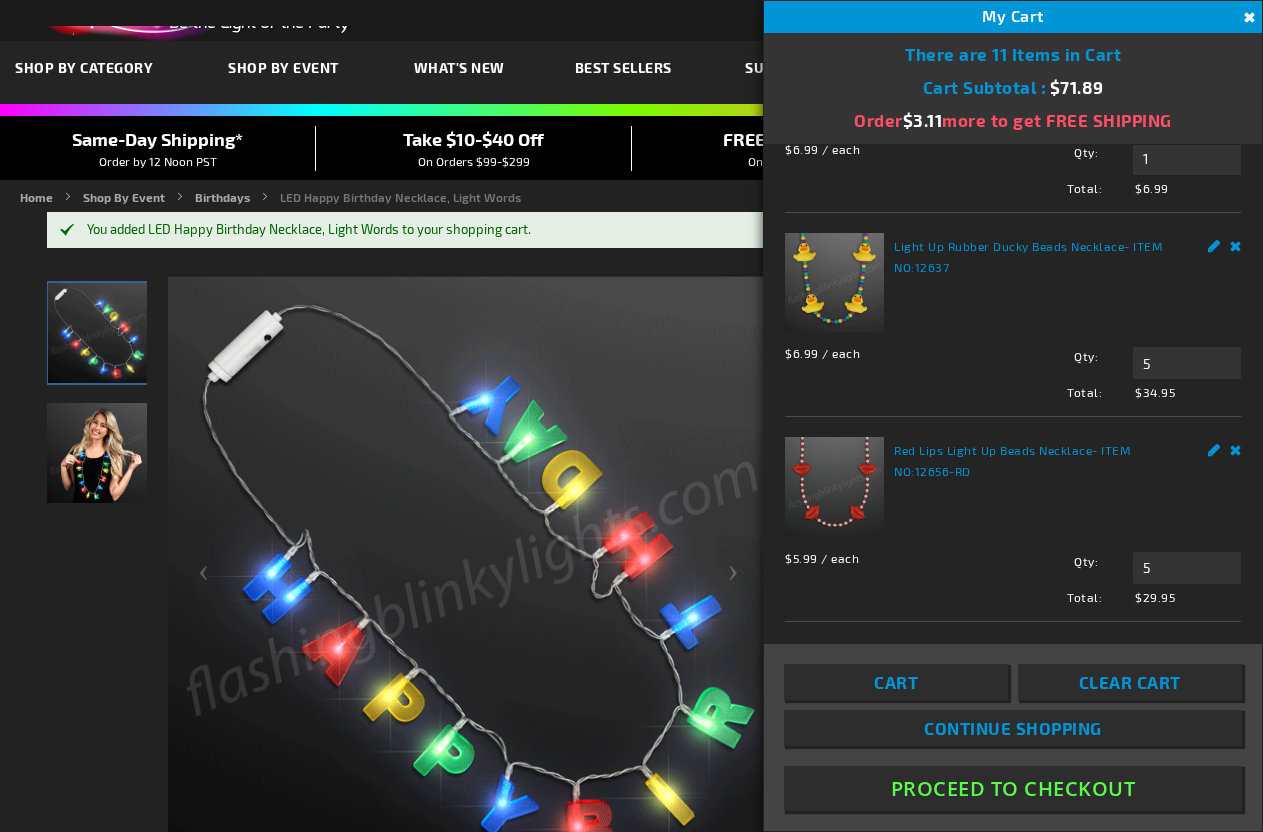 click on "Proceed To Checkout" at bounding box center (1013, 788) 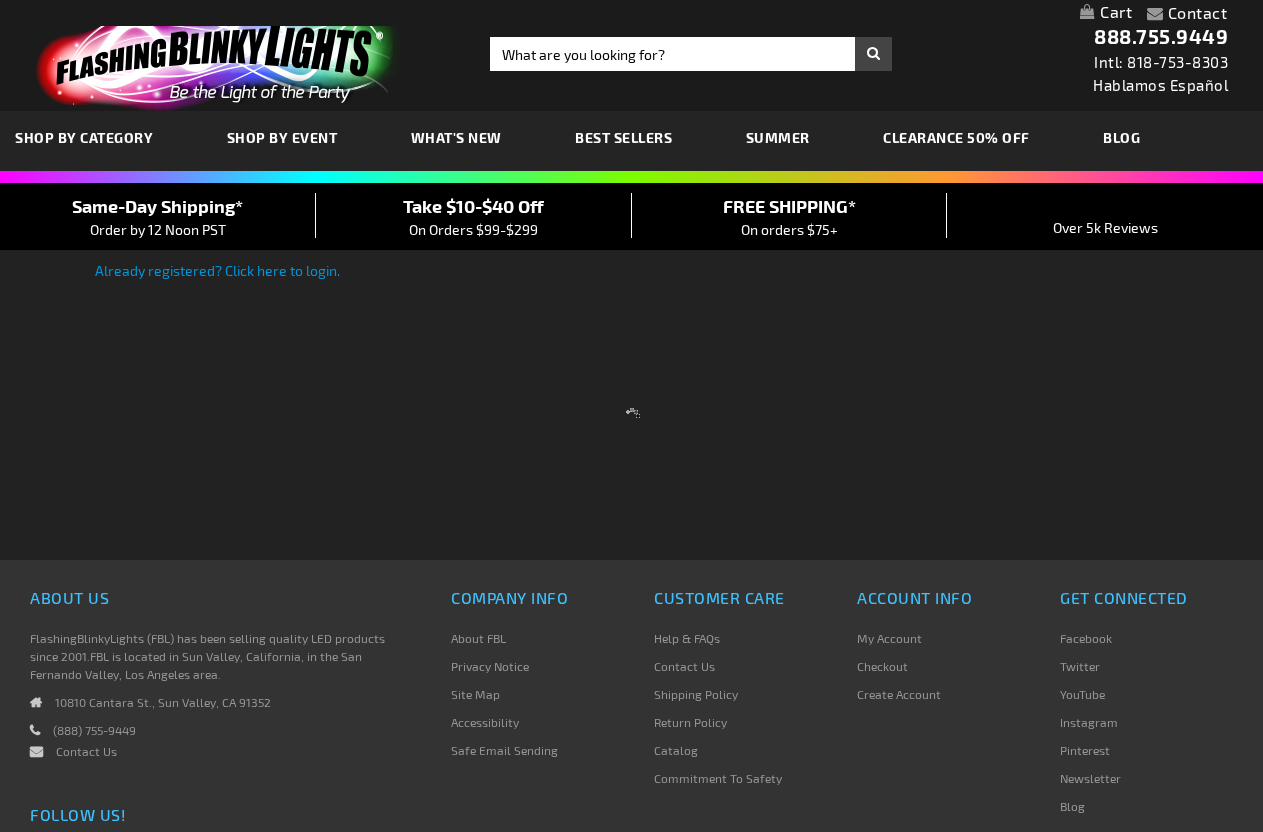 scroll, scrollTop: 0, scrollLeft: 0, axis: both 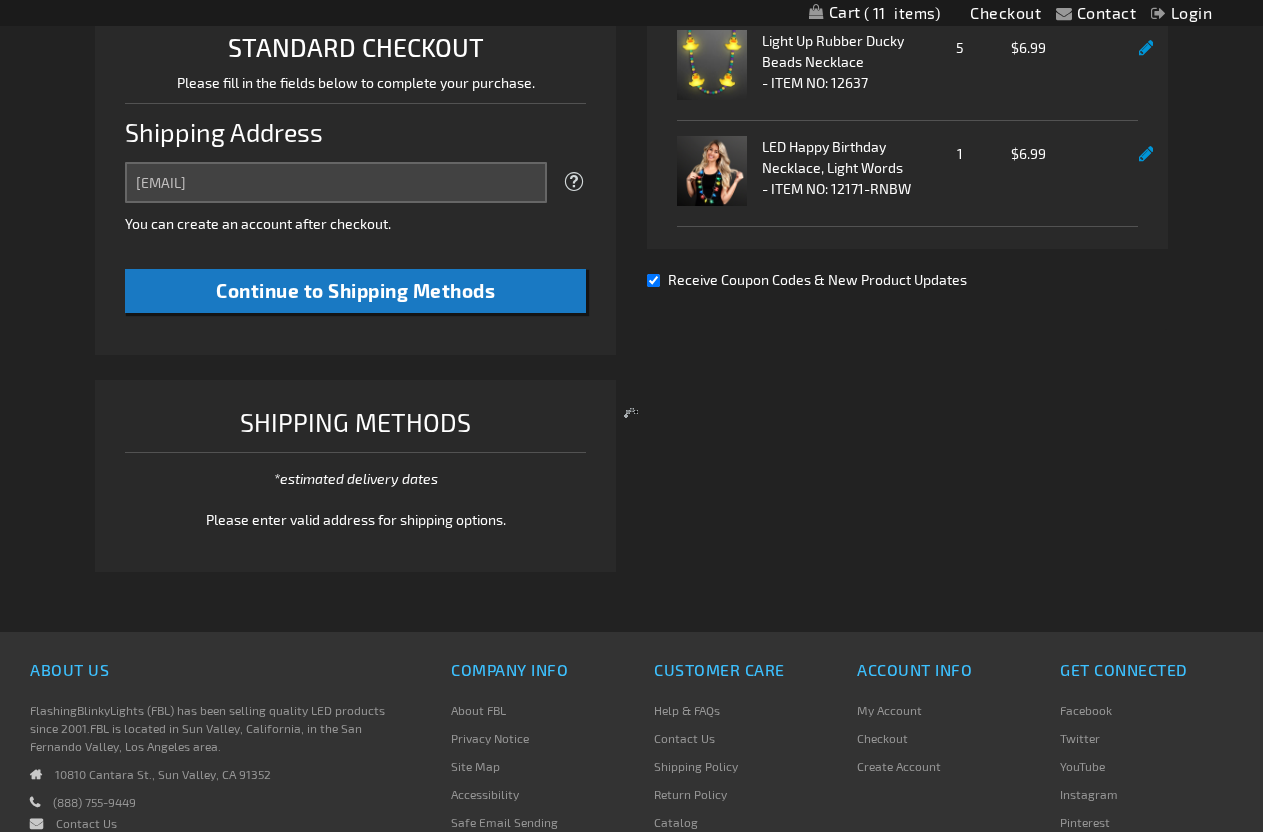 select on "US" 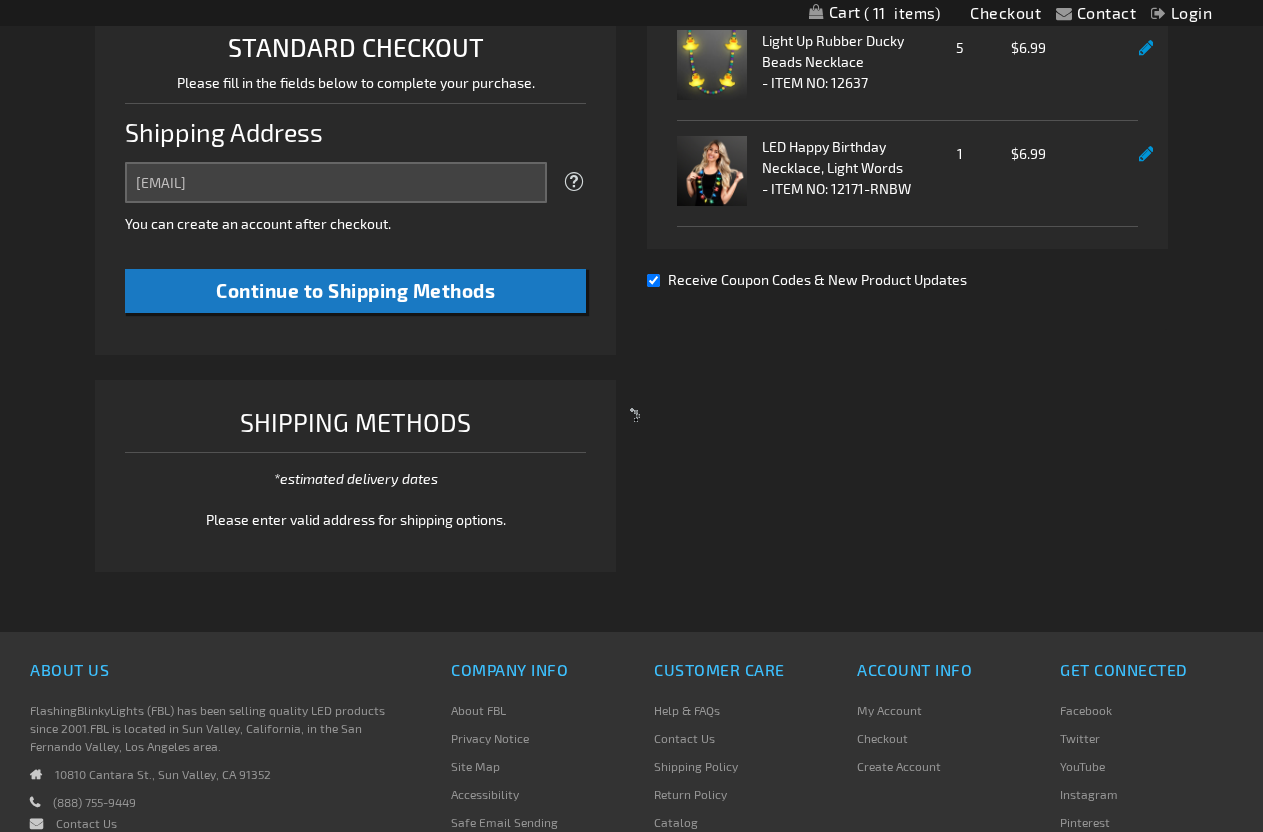 select on "23" 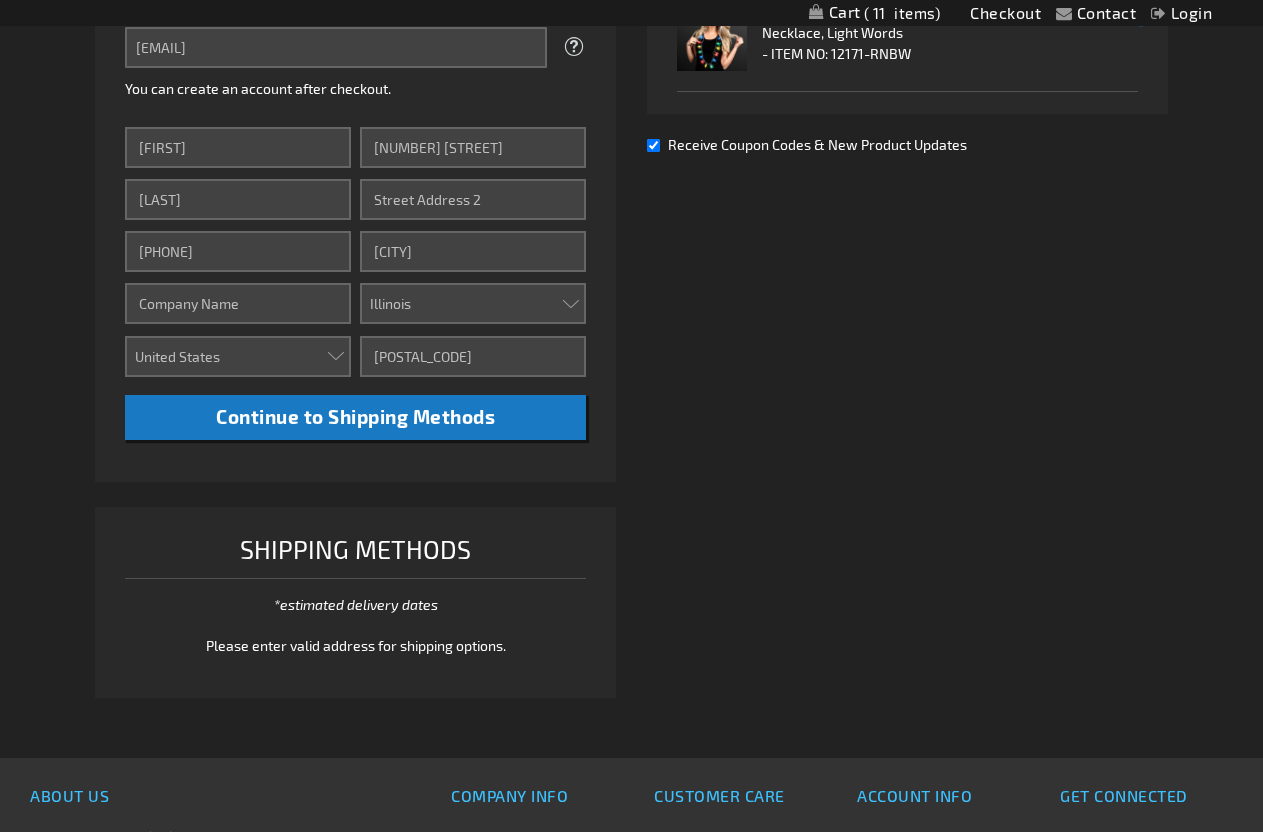 scroll, scrollTop: 633, scrollLeft: 0, axis: vertical 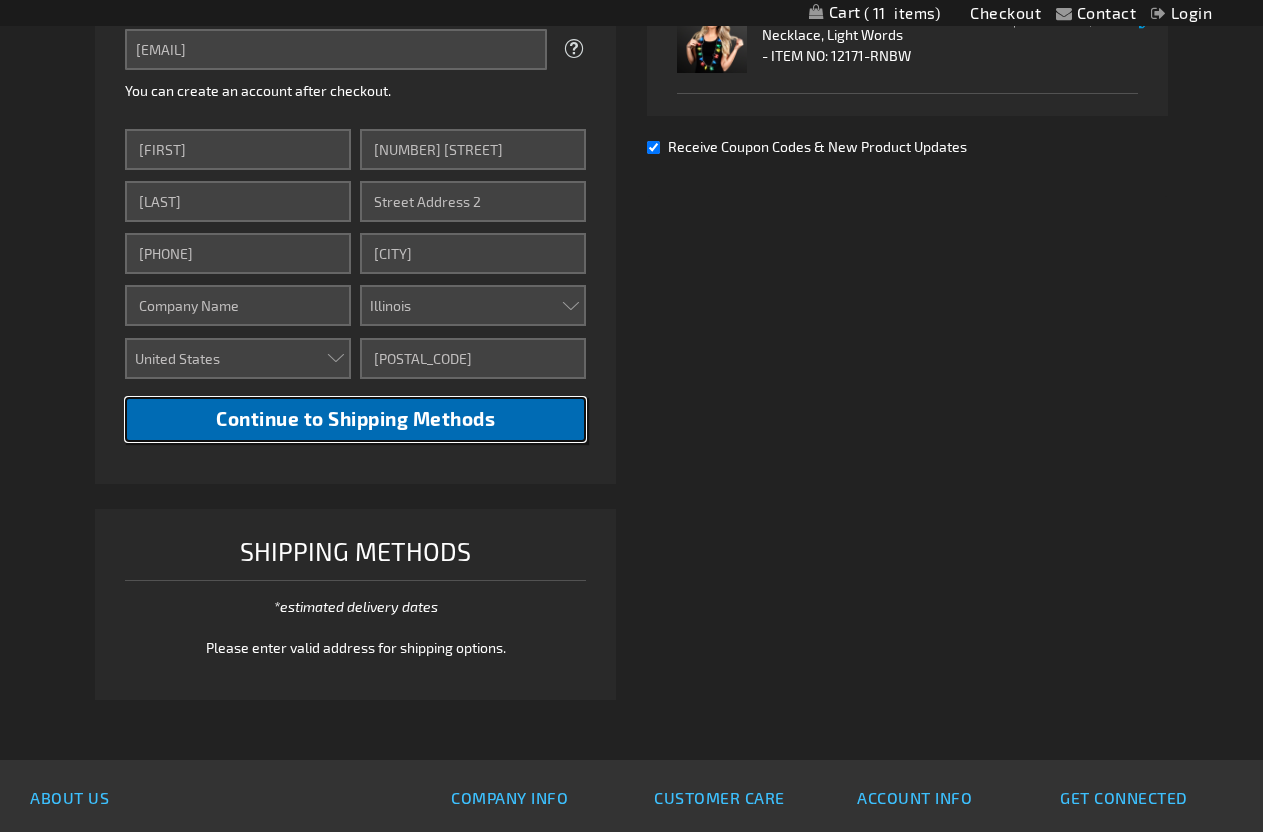 click on "Continue to Shipping Methods" at bounding box center [356, 419] 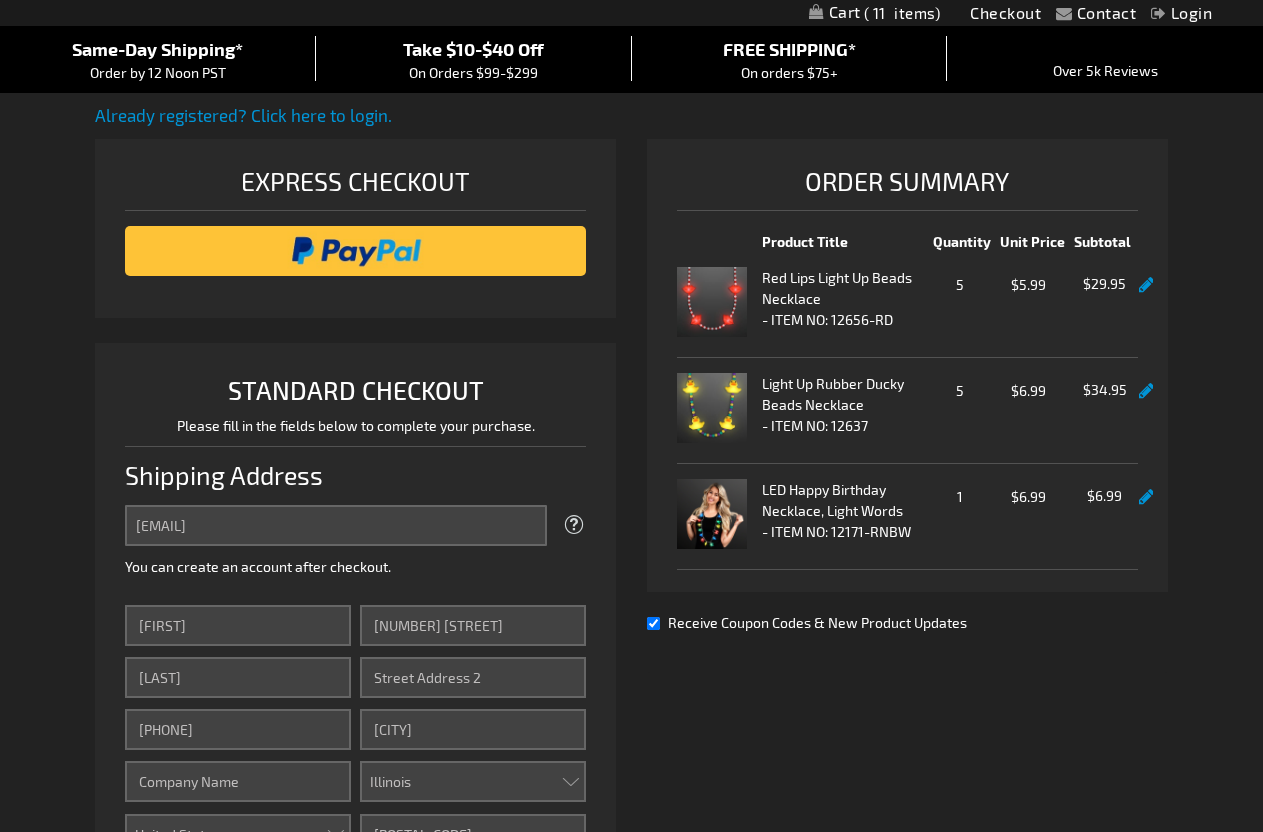 scroll, scrollTop: 159, scrollLeft: 0, axis: vertical 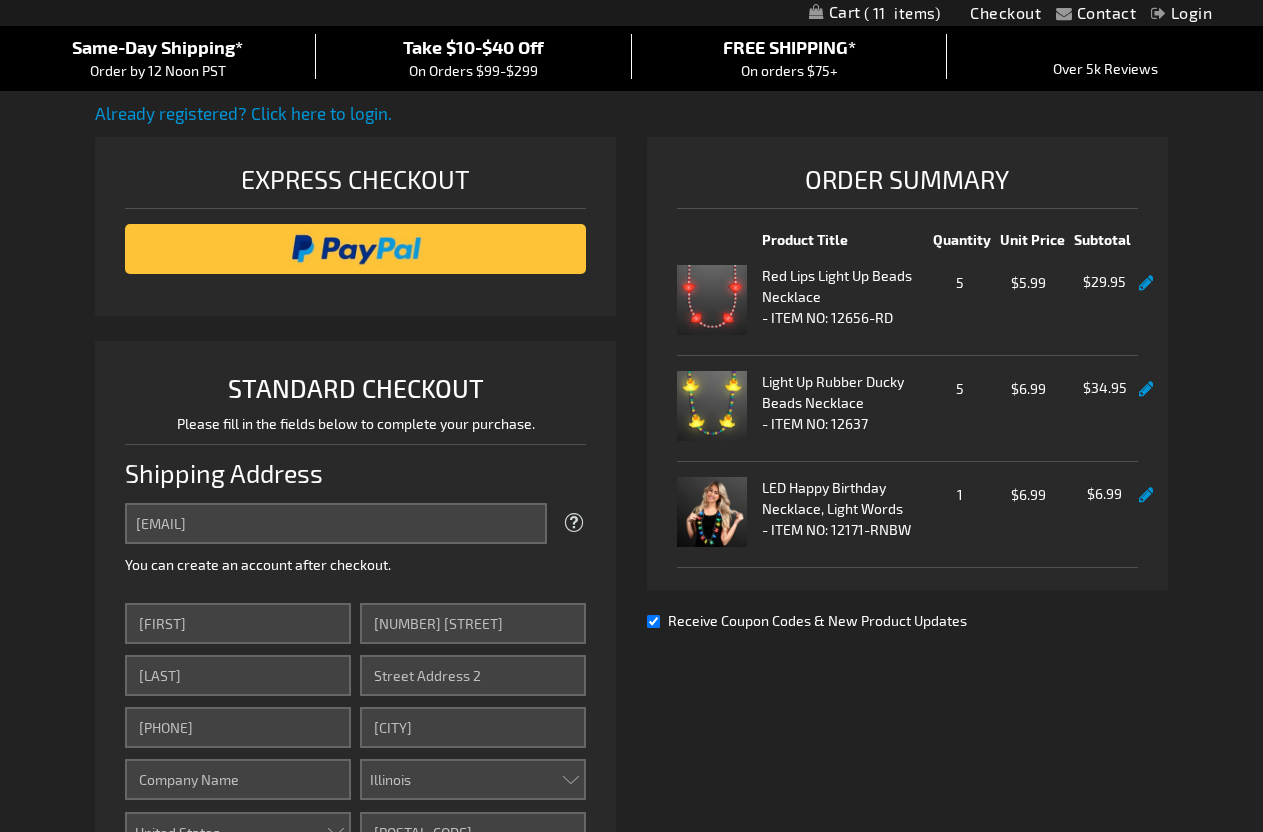 click at bounding box center (1146, 495) 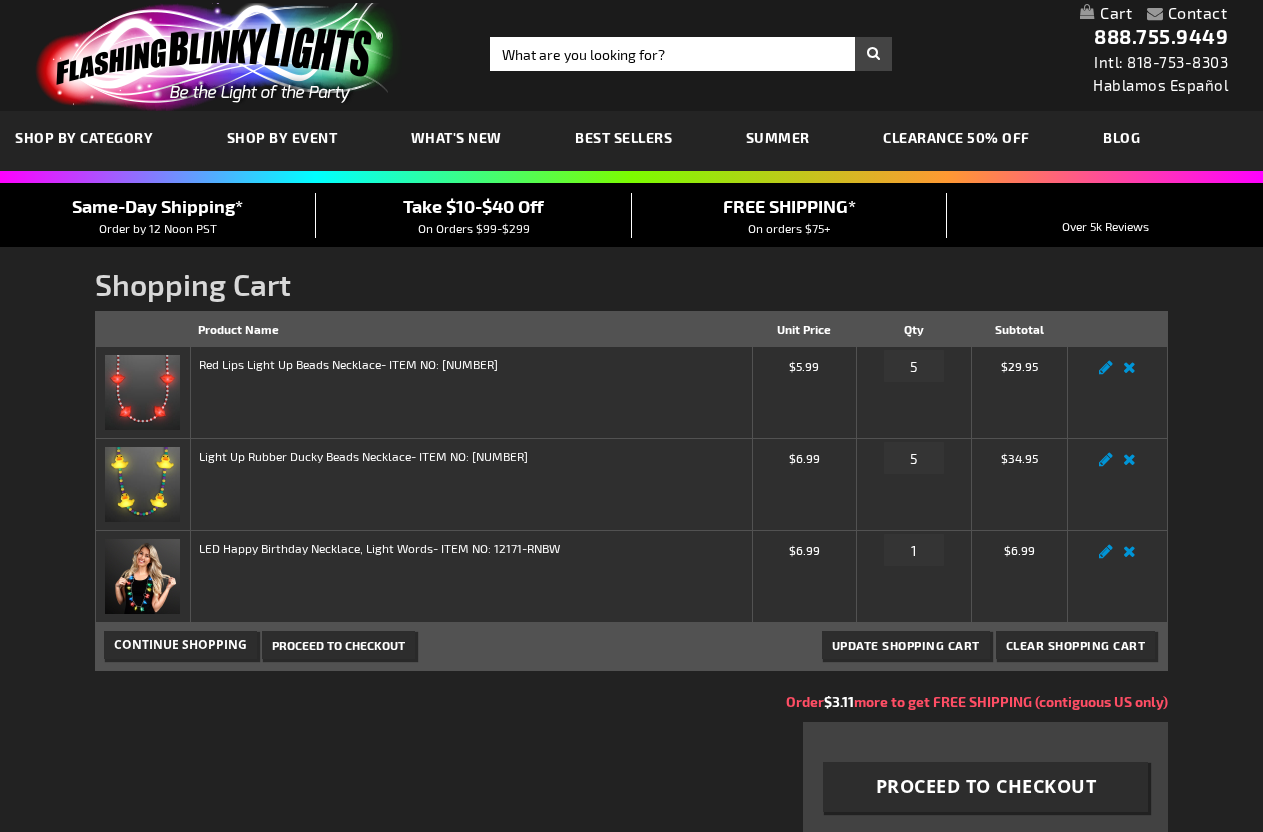 scroll, scrollTop: 0, scrollLeft: 0, axis: both 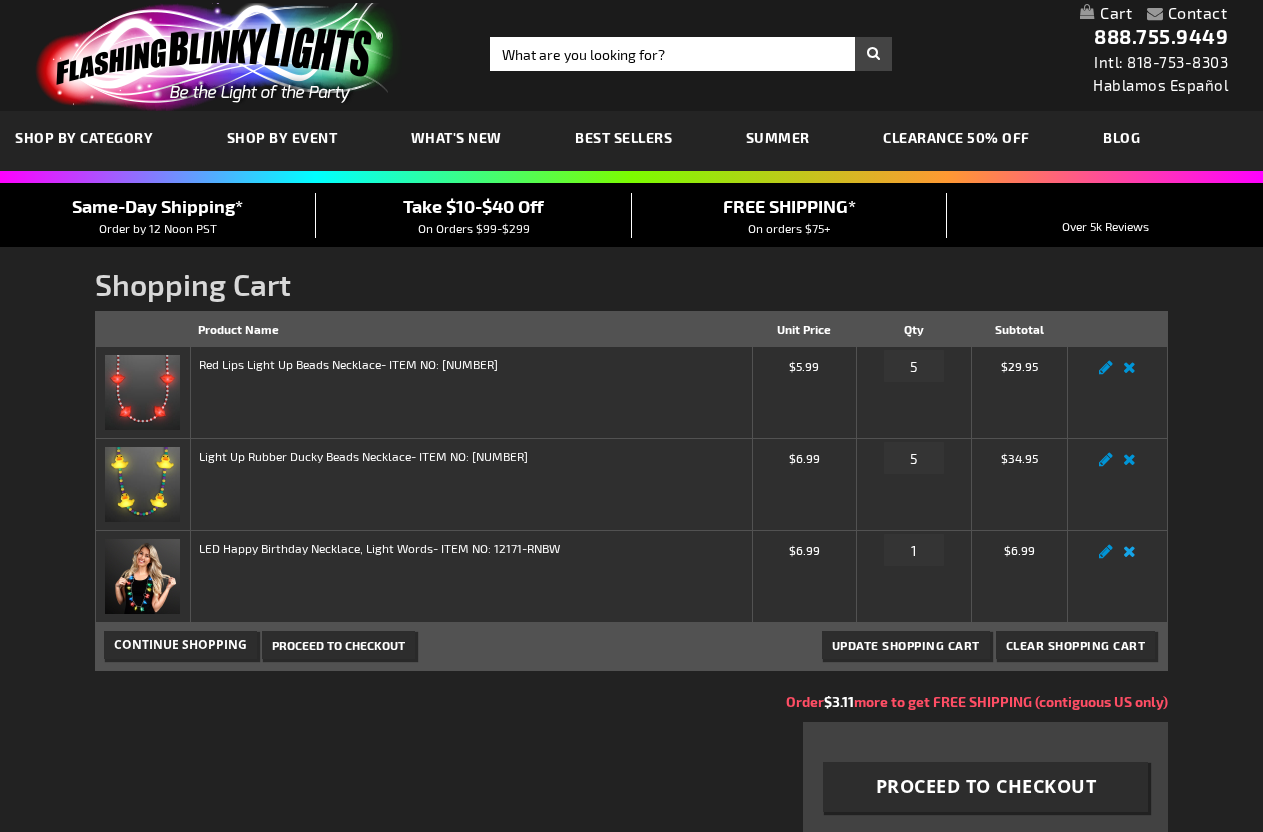 click on "Remove item" at bounding box center (1129, 557) 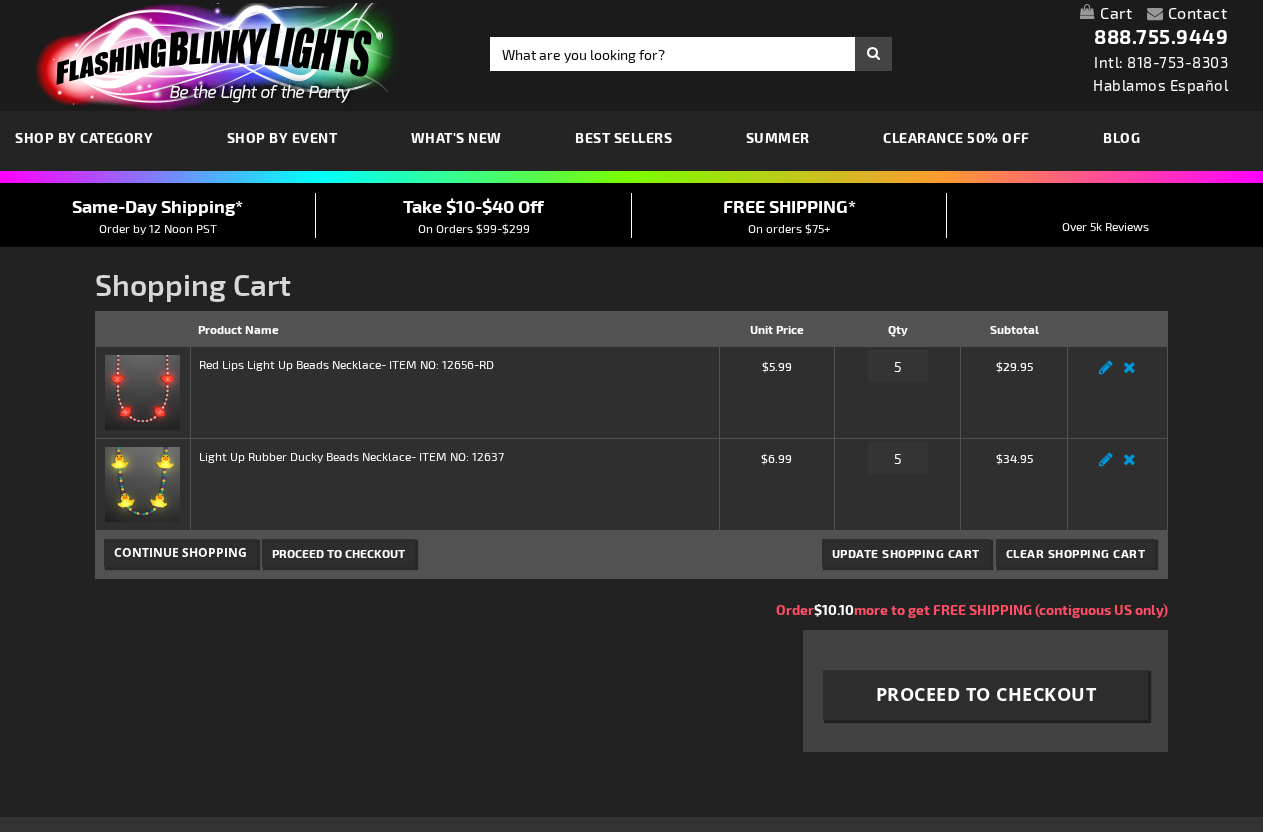 scroll, scrollTop: 0, scrollLeft: 0, axis: both 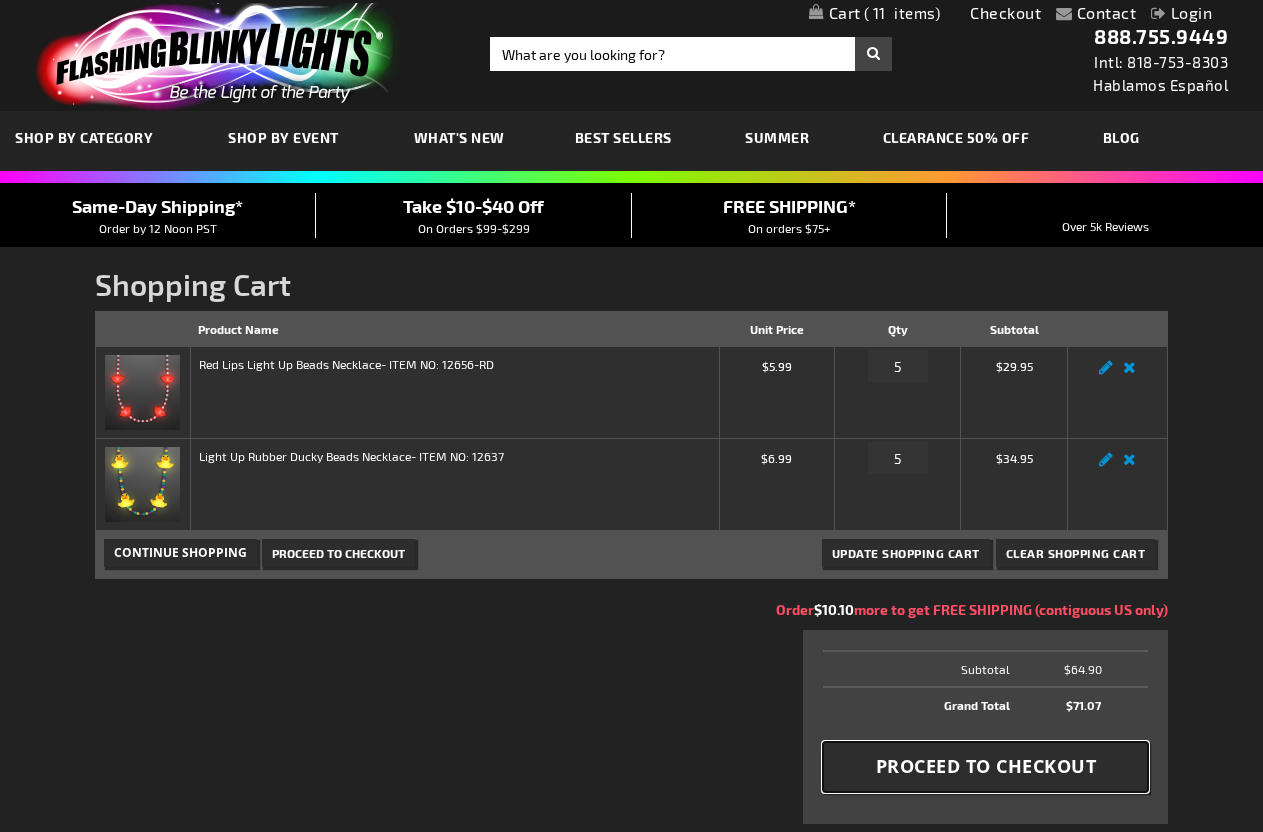 click on "Proceed to Checkout" at bounding box center [986, 766] 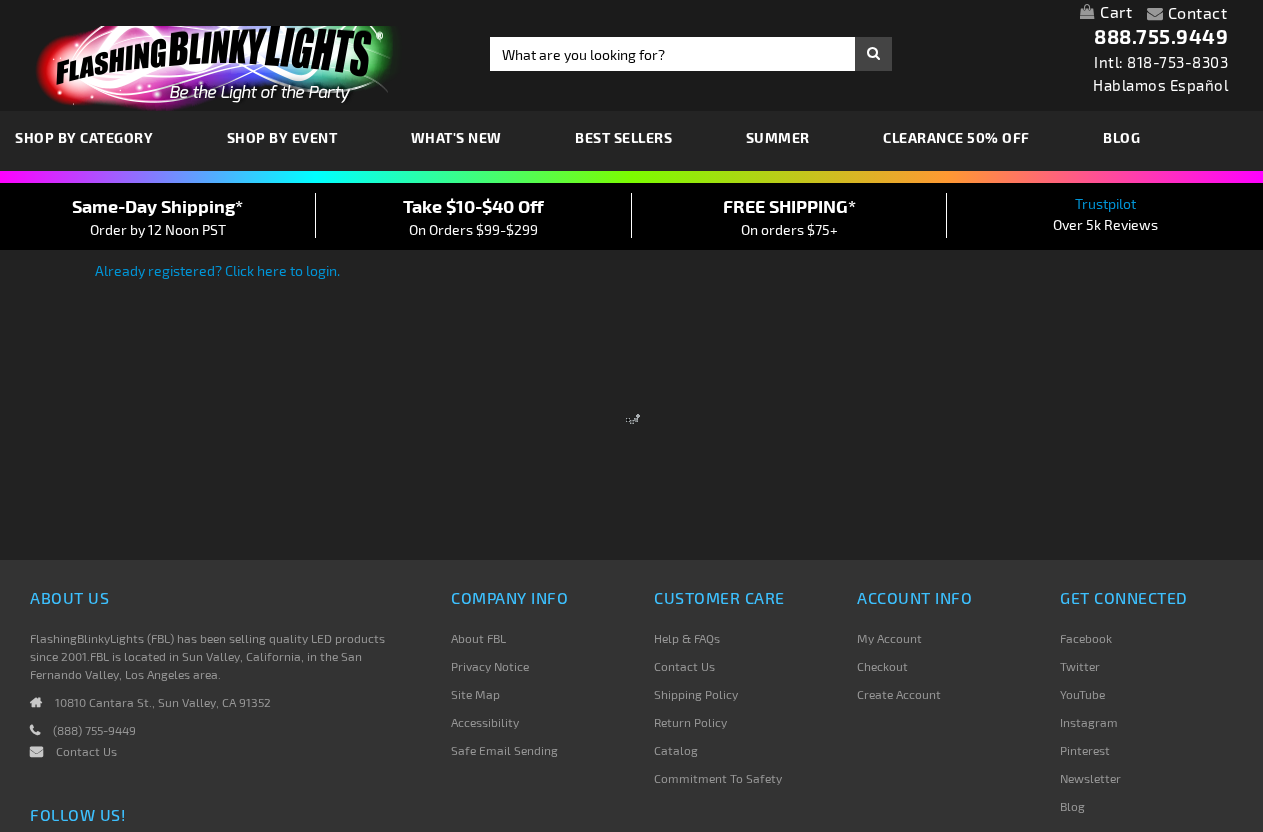 scroll, scrollTop: 0, scrollLeft: 0, axis: both 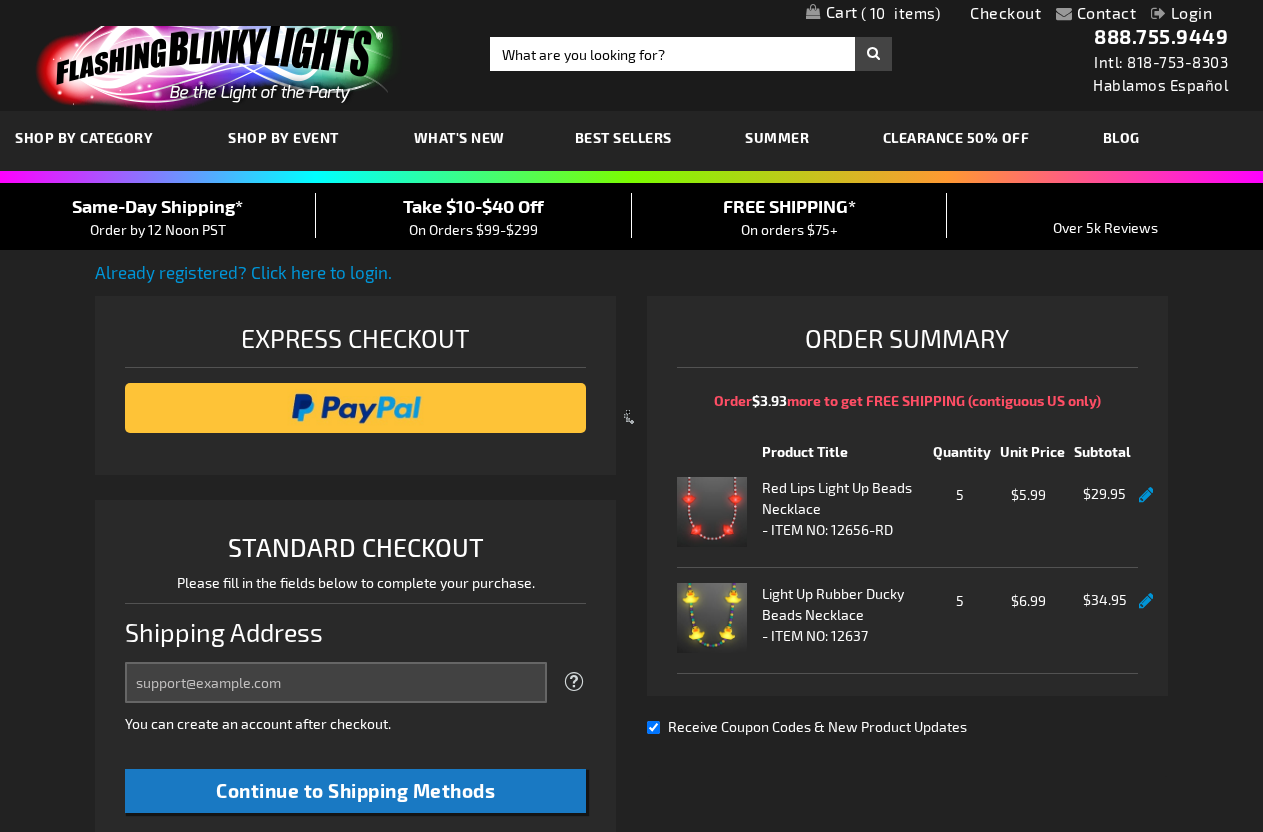 select on "US" 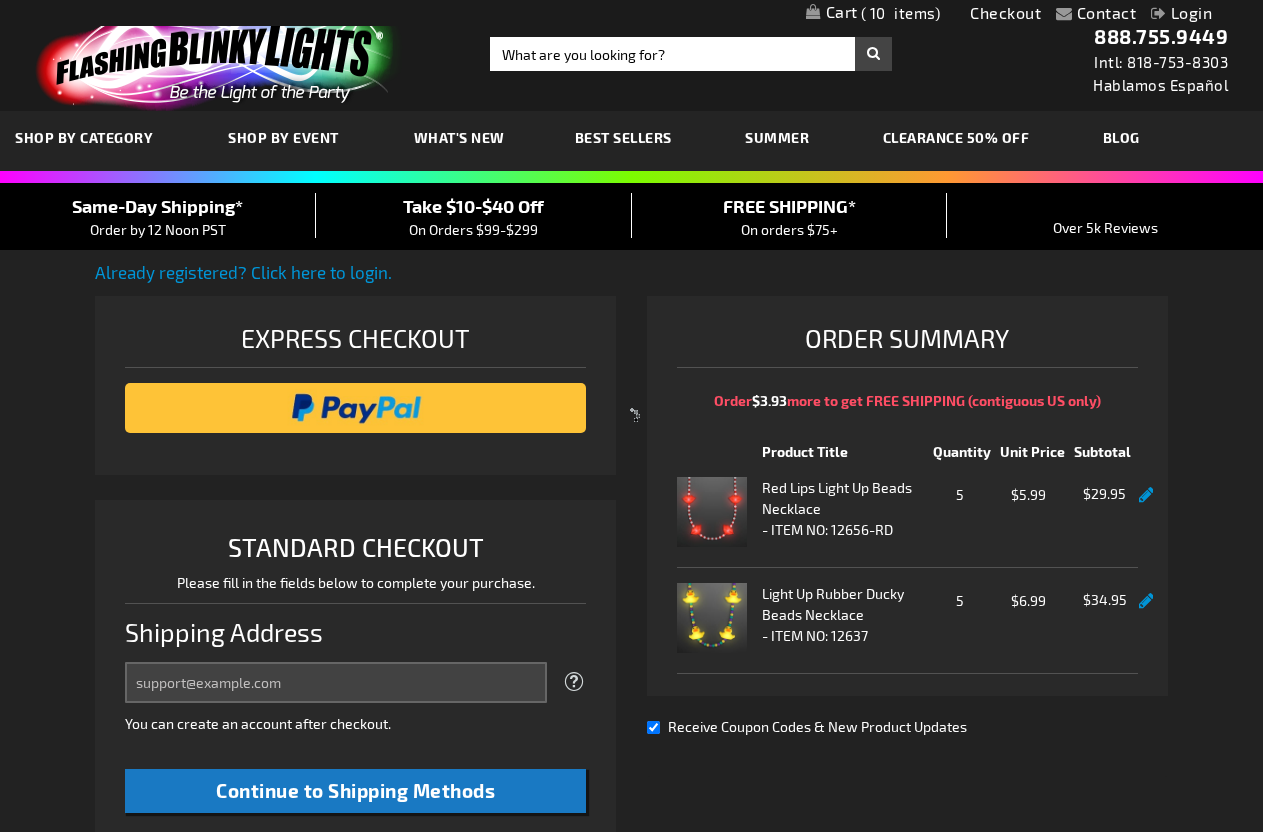 select on "23" 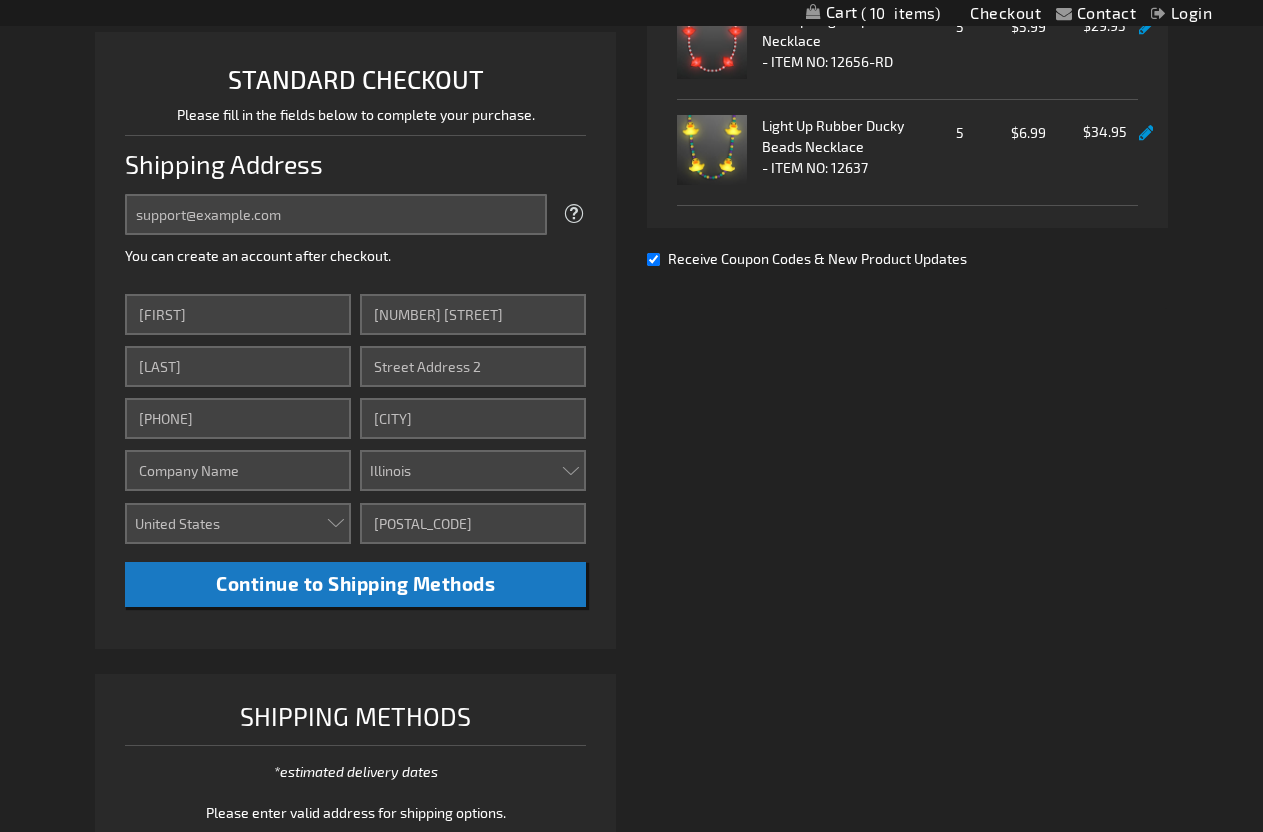 scroll, scrollTop: 481, scrollLeft: 0, axis: vertical 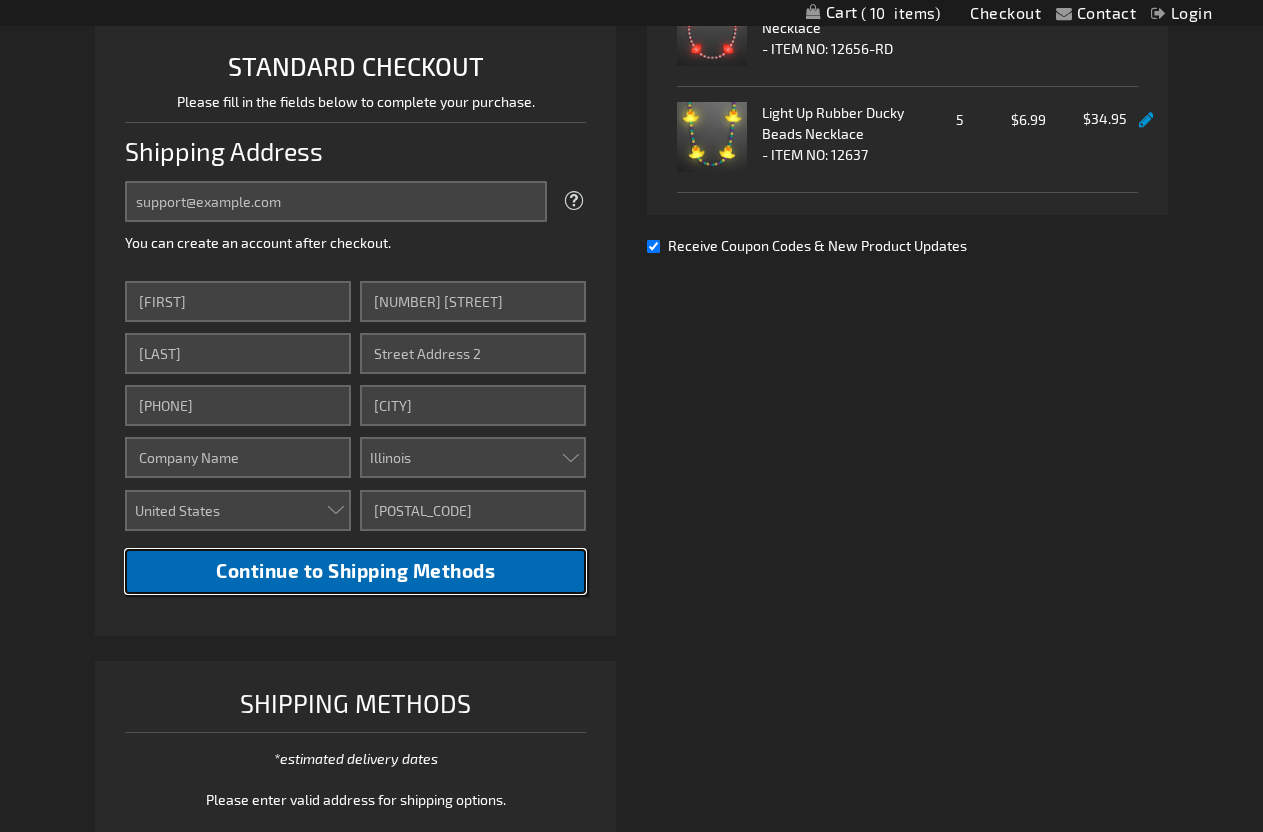 click on "Continue to Shipping Methods" at bounding box center [355, 570] 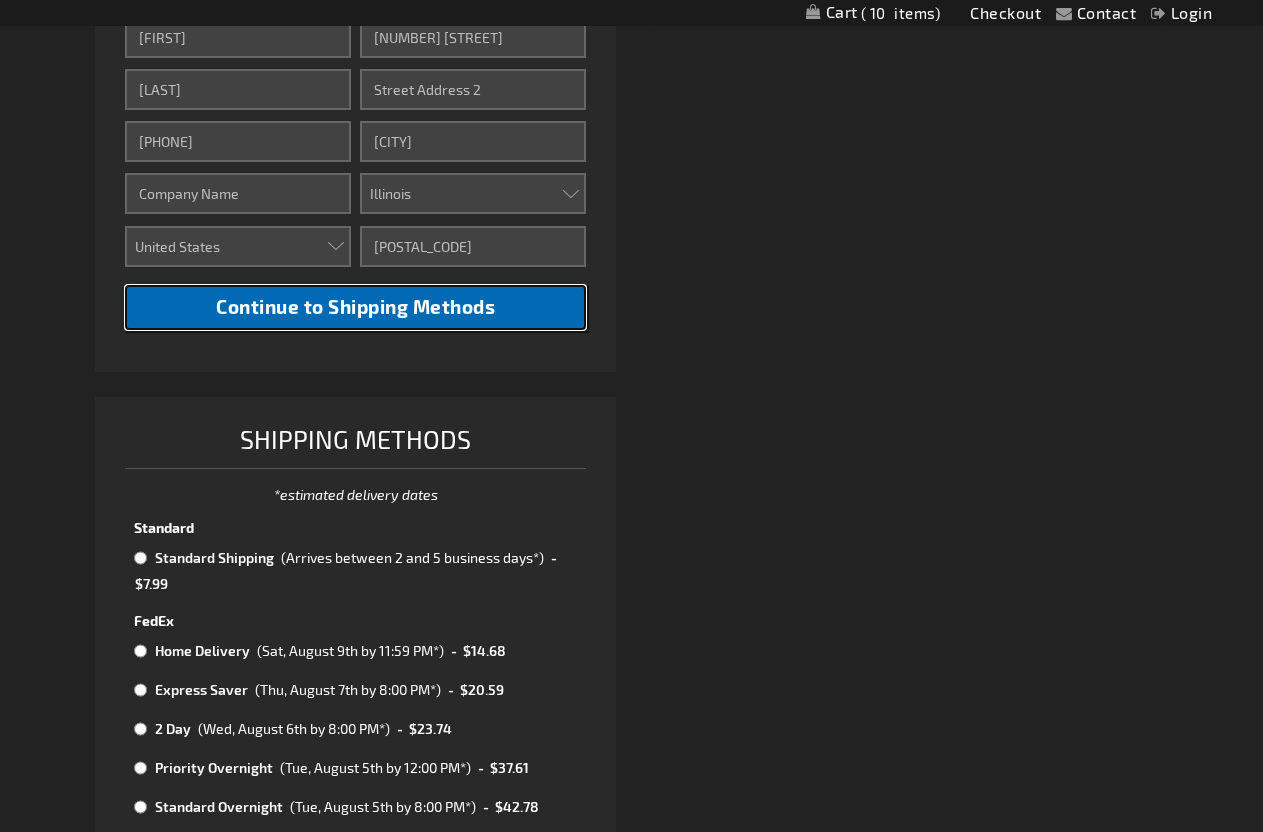 scroll, scrollTop: 804, scrollLeft: 0, axis: vertical 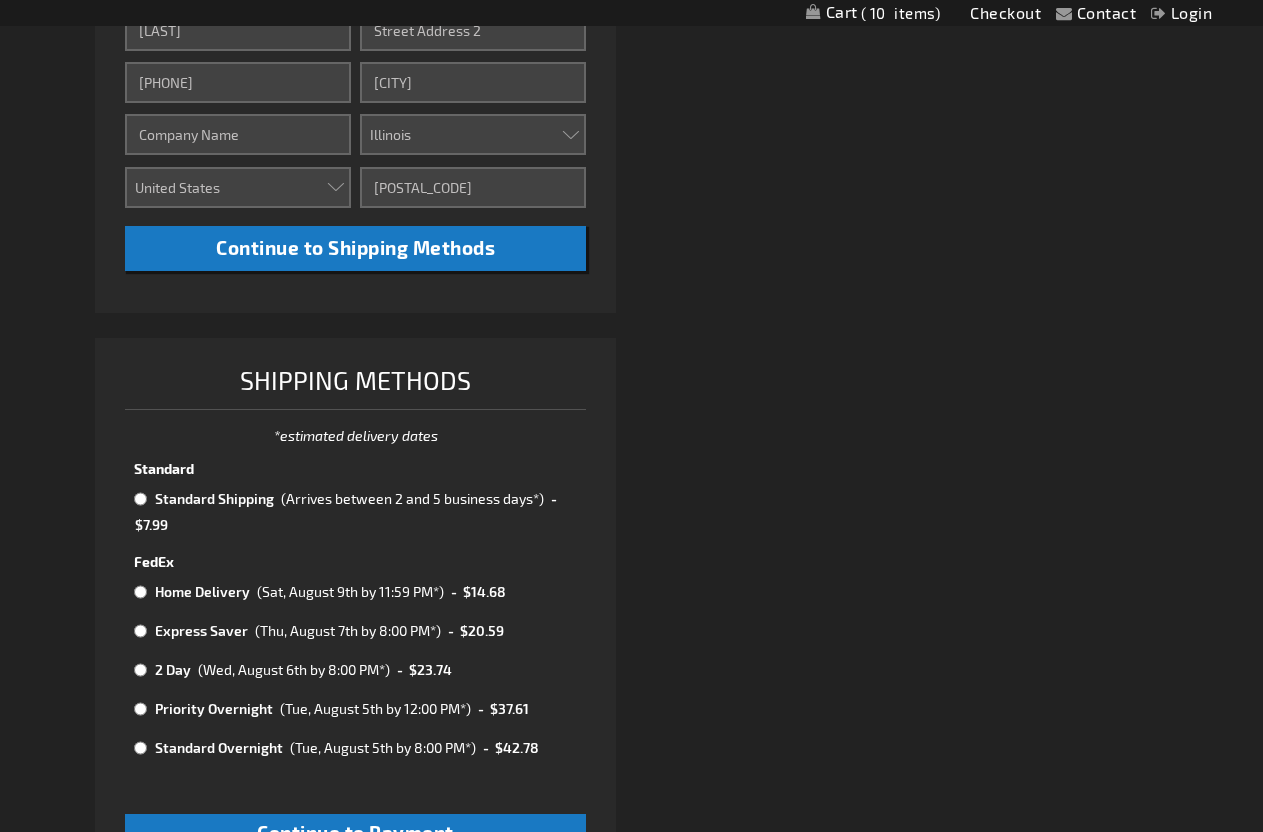 click at bounding box center (140, 499) 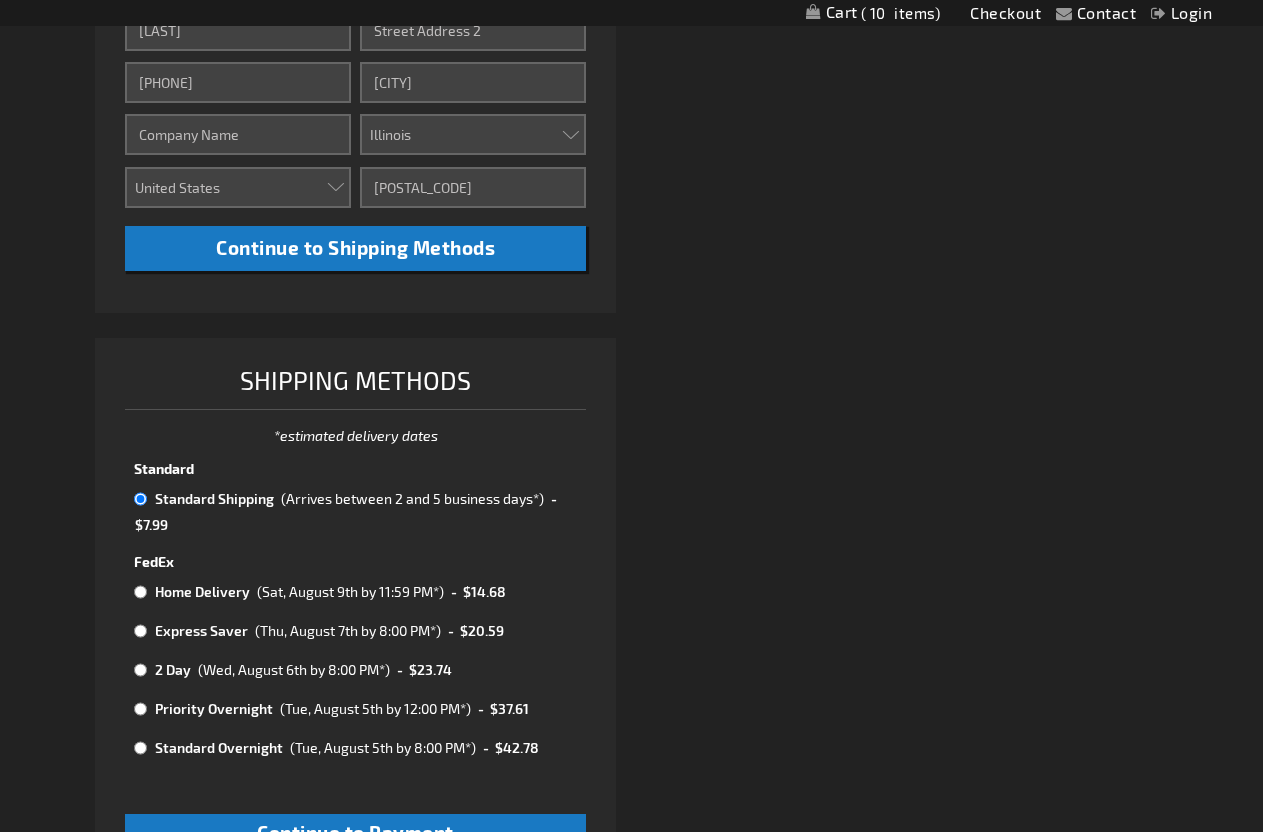 radio on "true" 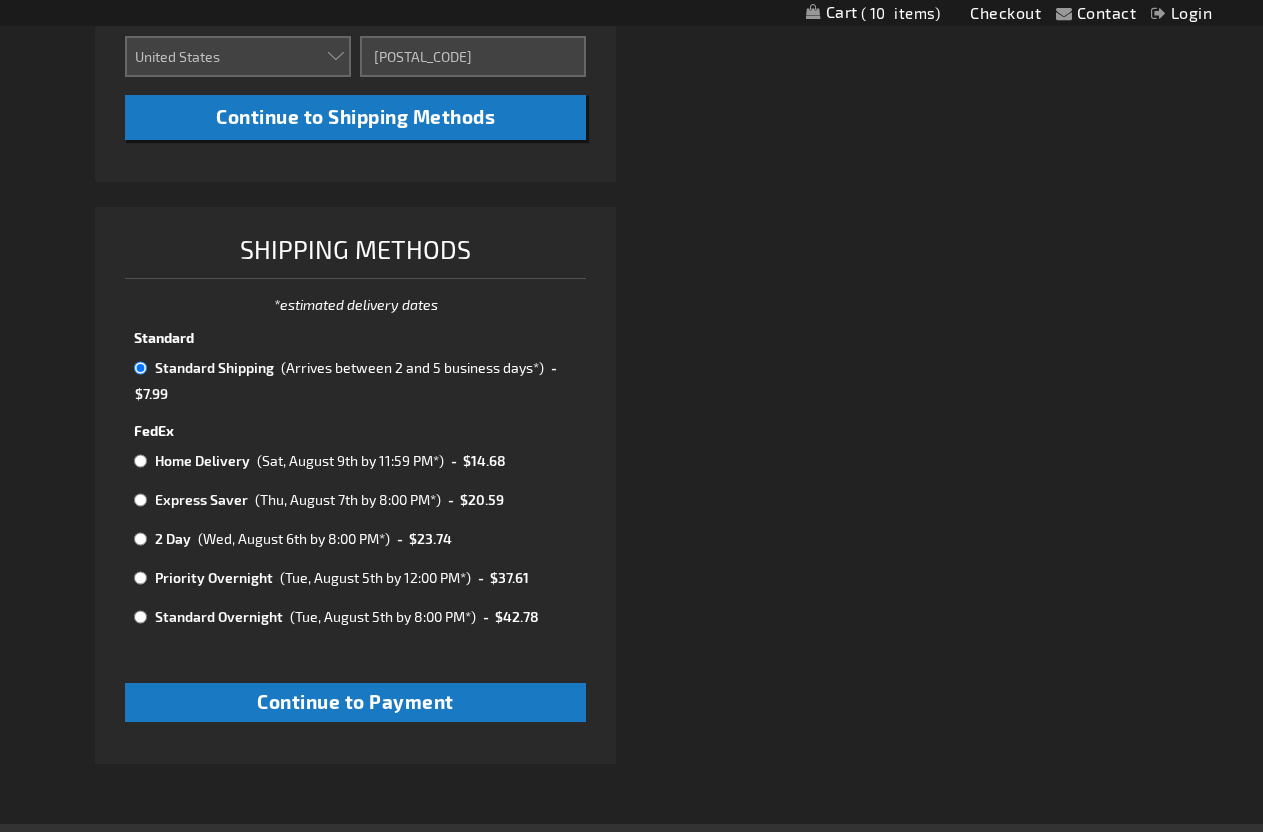 scroll, scrollTop: 939, scrollLeft: 0, axis: vertical 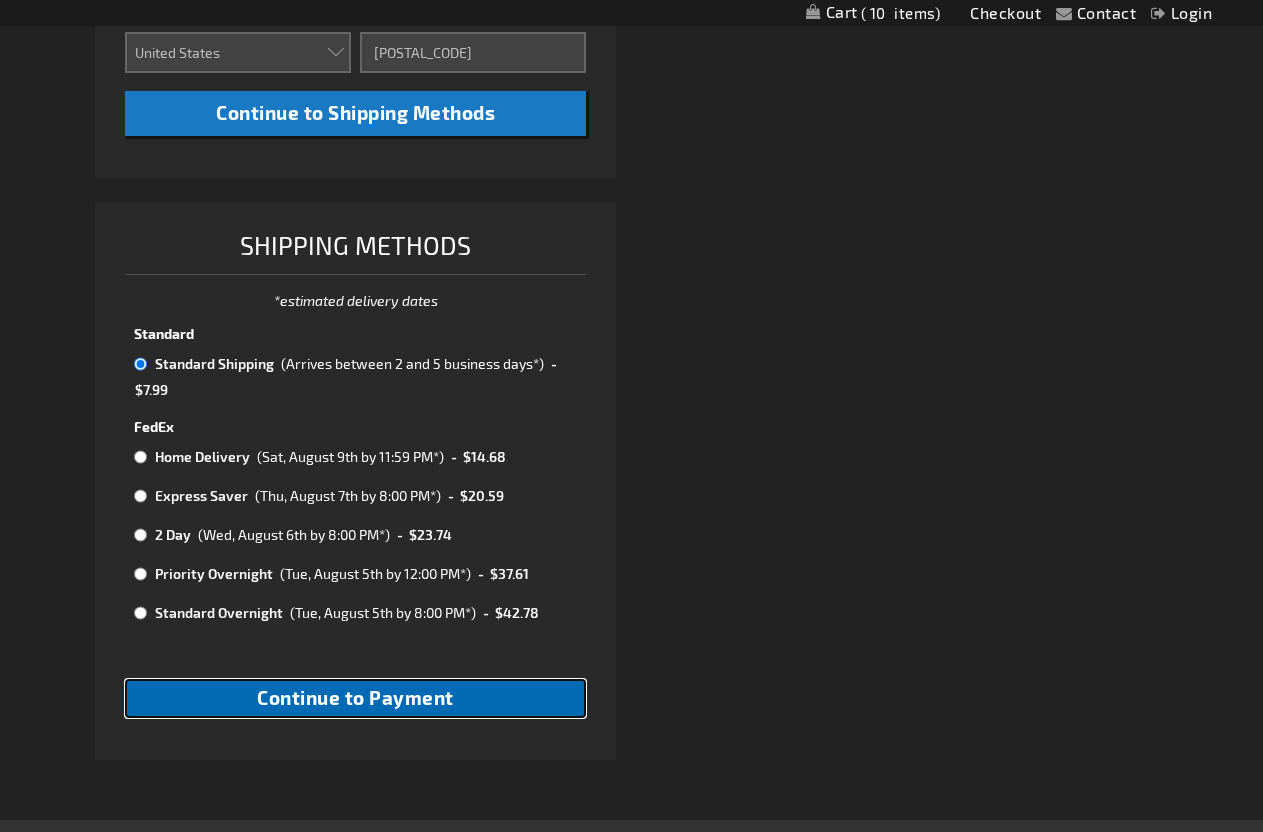 click on "Continue to Payment" at bounding box center [355, 697] 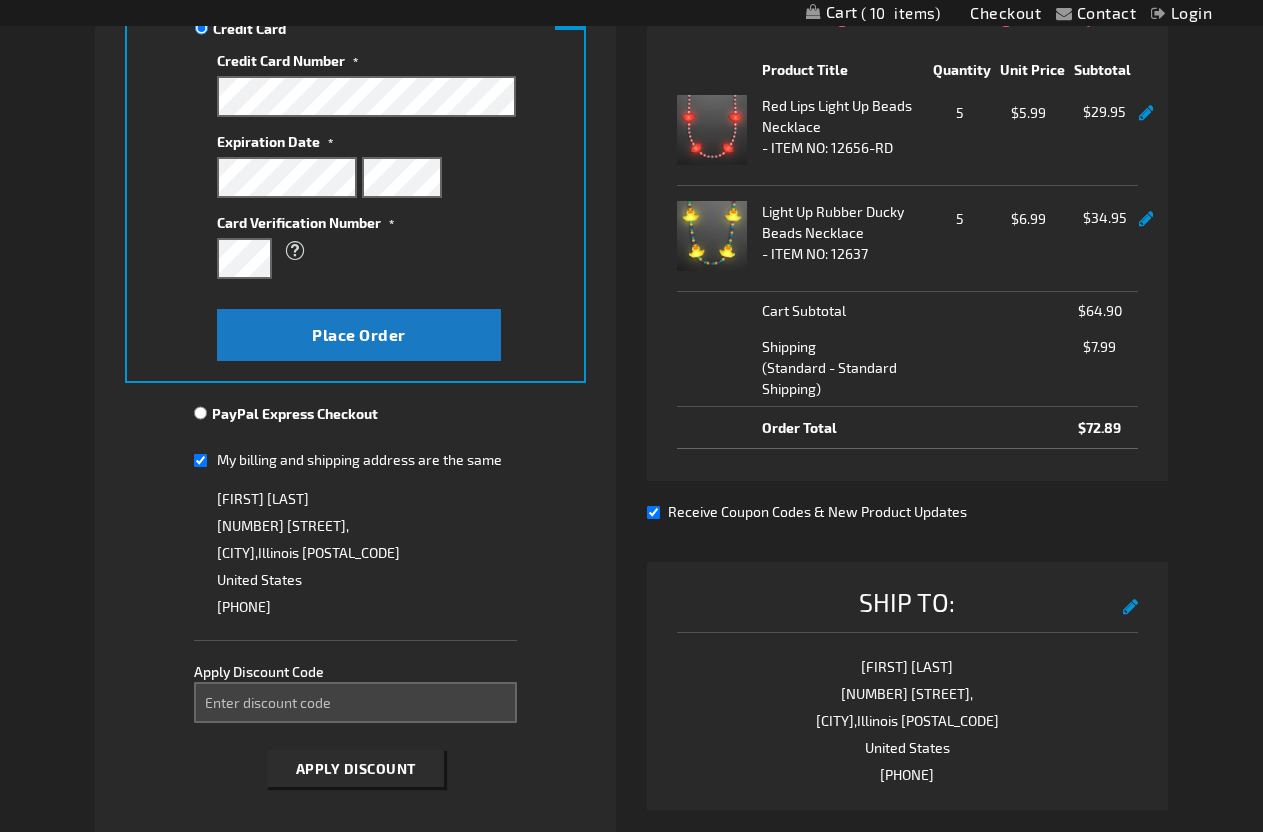 scroll, scrollTop: 385, scrollLeft: 0, axis: vertical 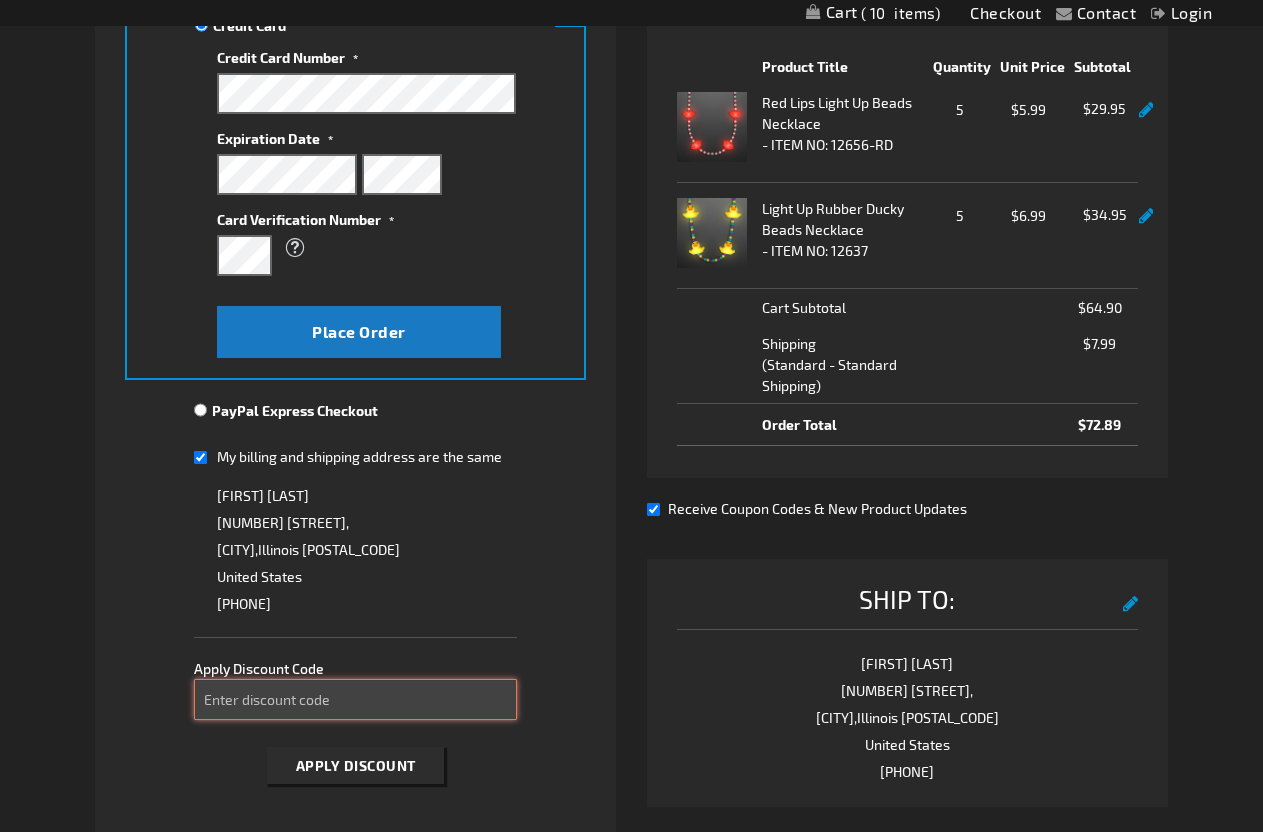 click on "Enter discount code" at bounding box center (355, 699) 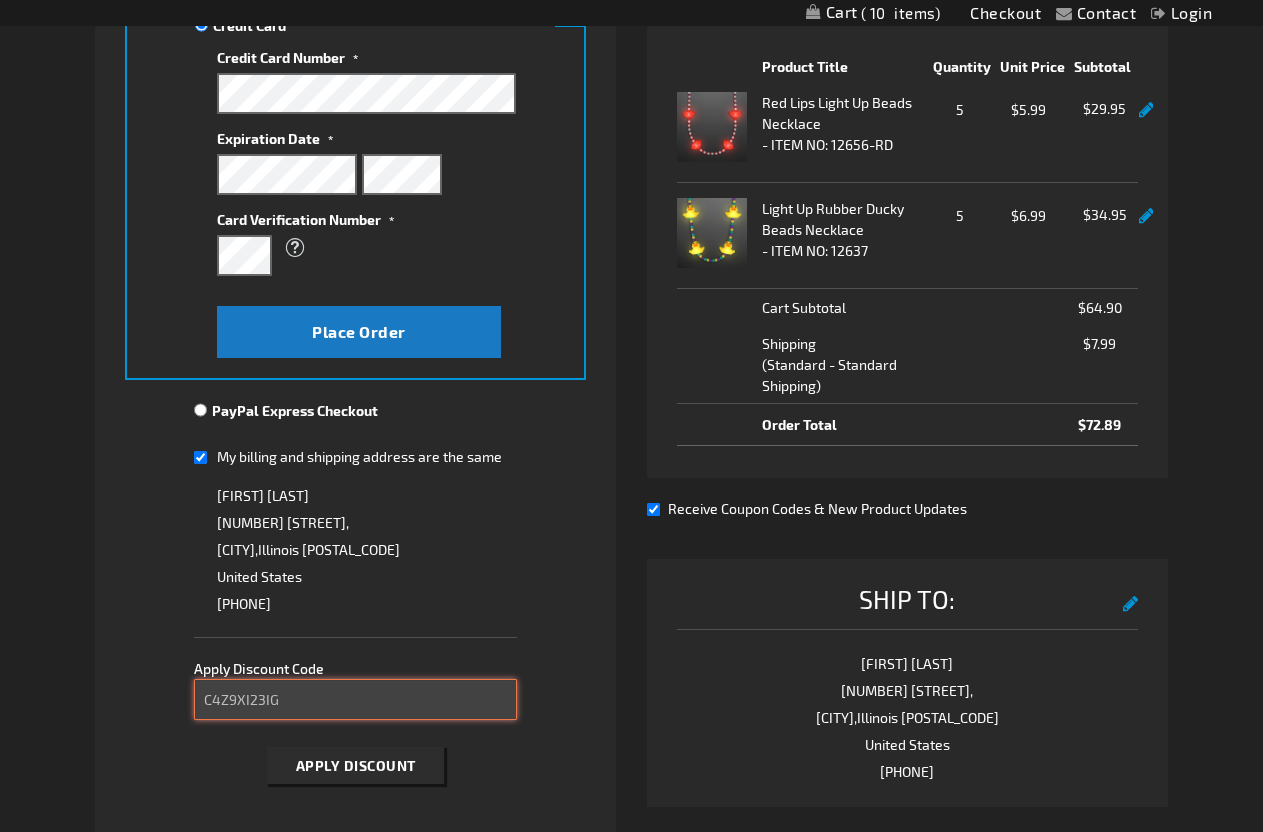 type on "C4Z9XI23IG" 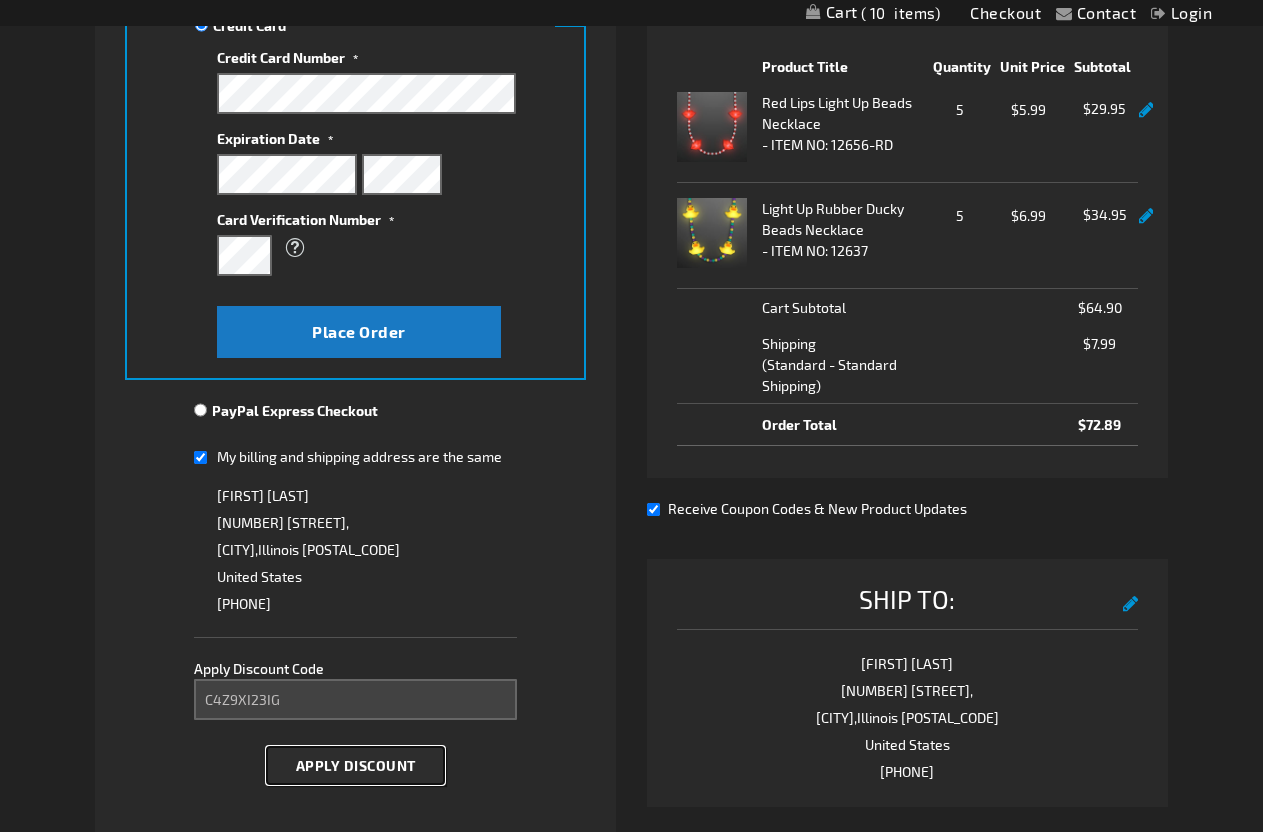 click on "Apply Discount" at bounding box center [356, 765] 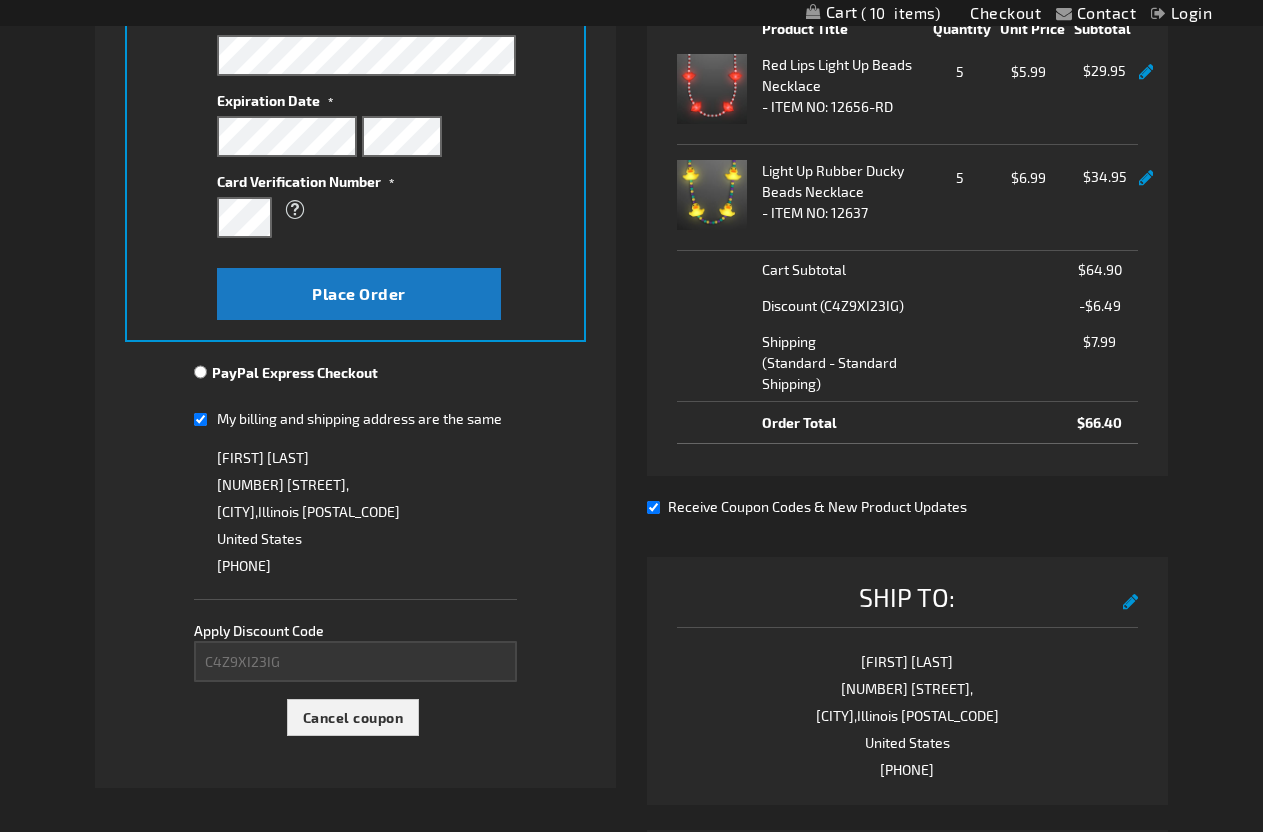 scroll, scrollTop: 422, scrollLeft: 0, axis: vertical 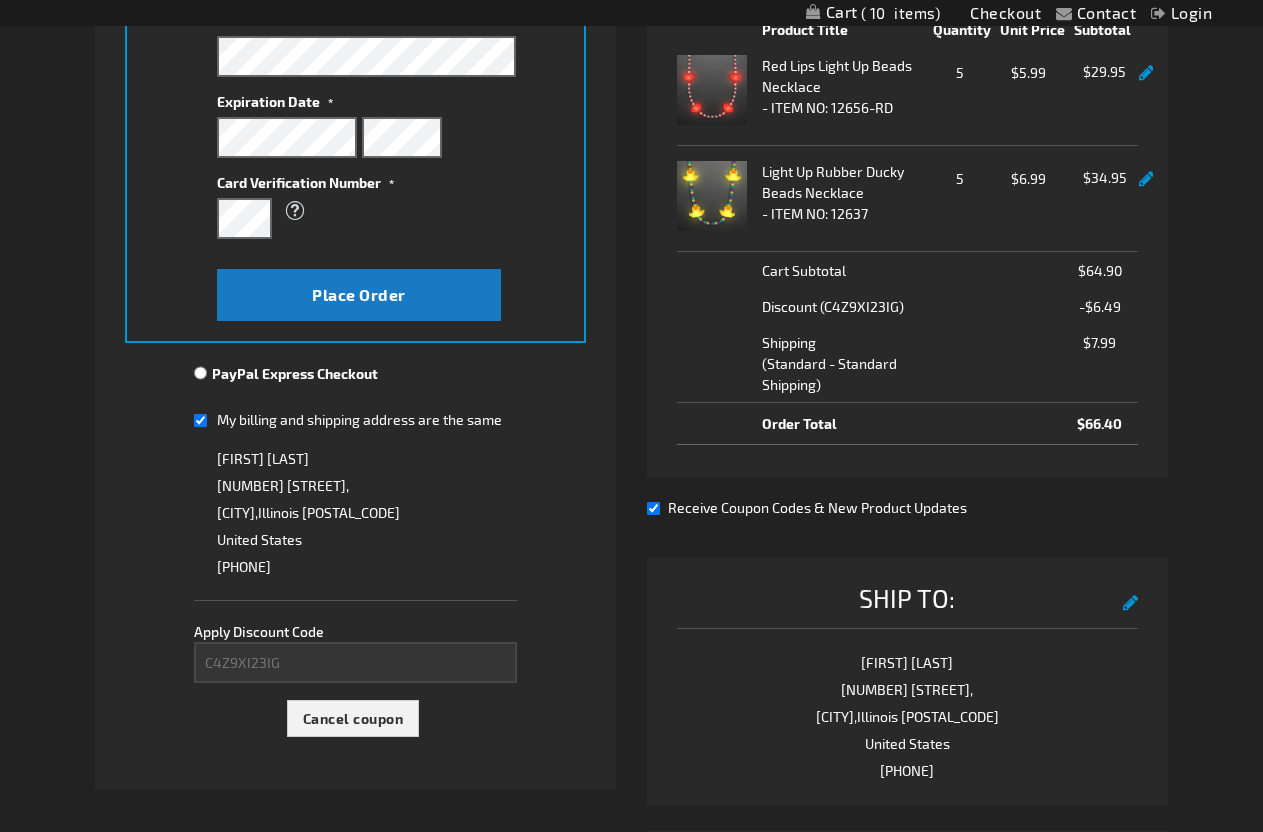 click on "PayPal Express Checkout" at bounding box center (200, 373) 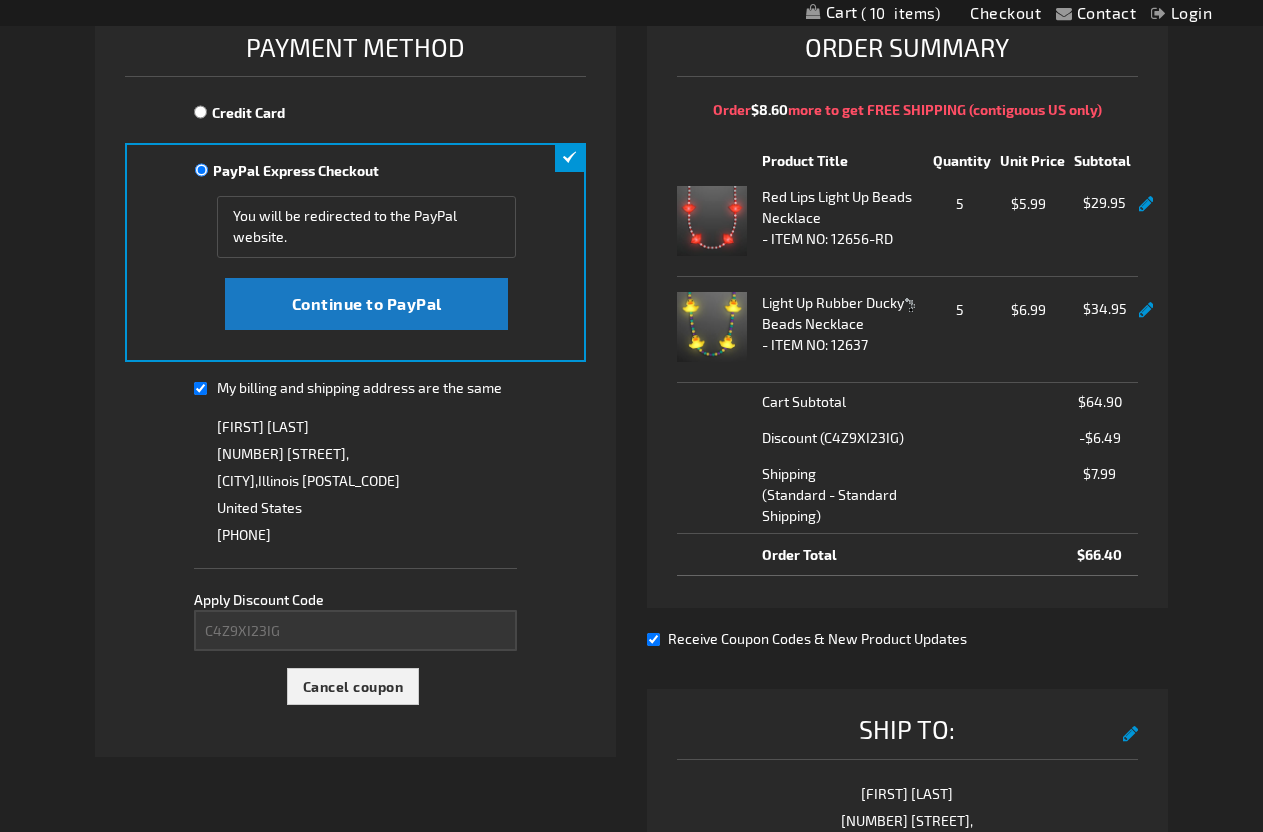 scroll, scrollTop: 175, scrollLeft: 0, axis: vertical 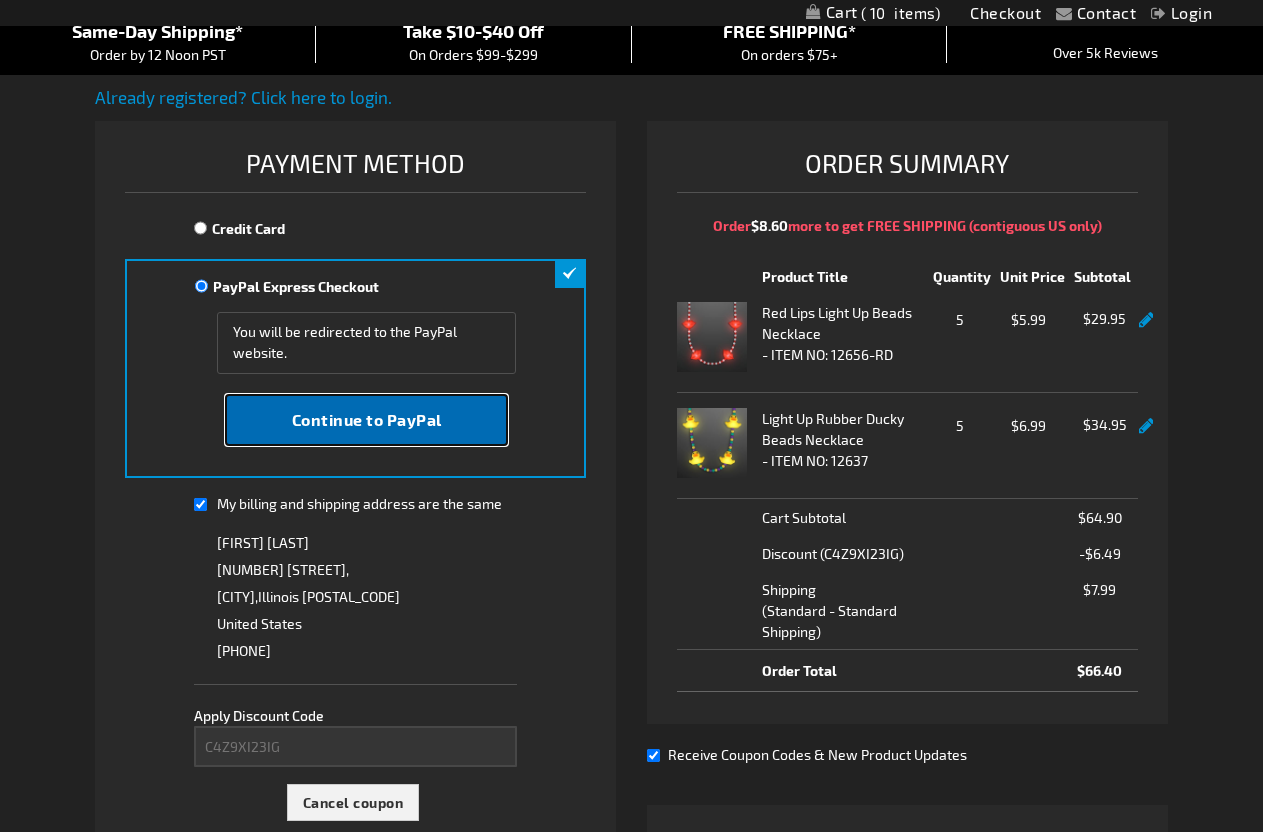 click on "Continue to PayPal" at bounding box center [367, 419] 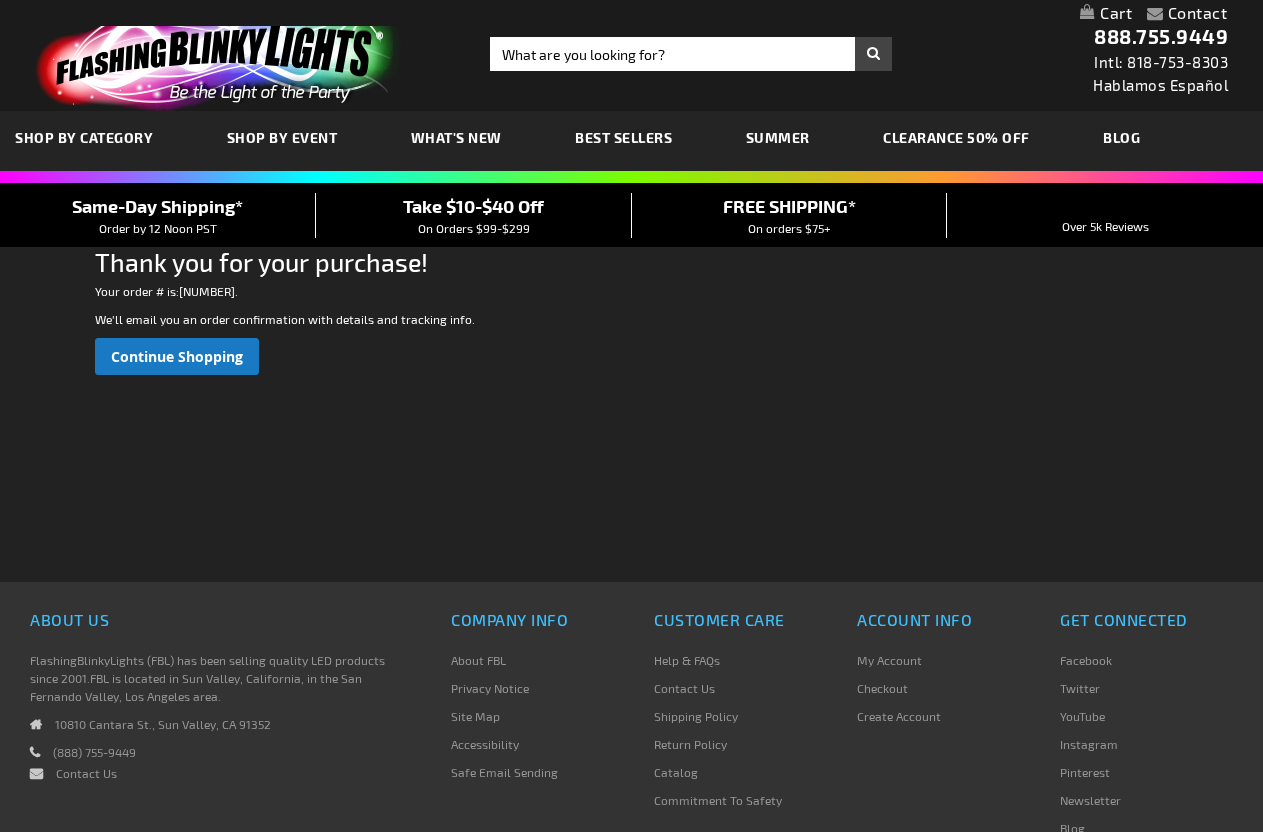 scroll, scrollTop: 0, scrollLeft: 0, axis: both 